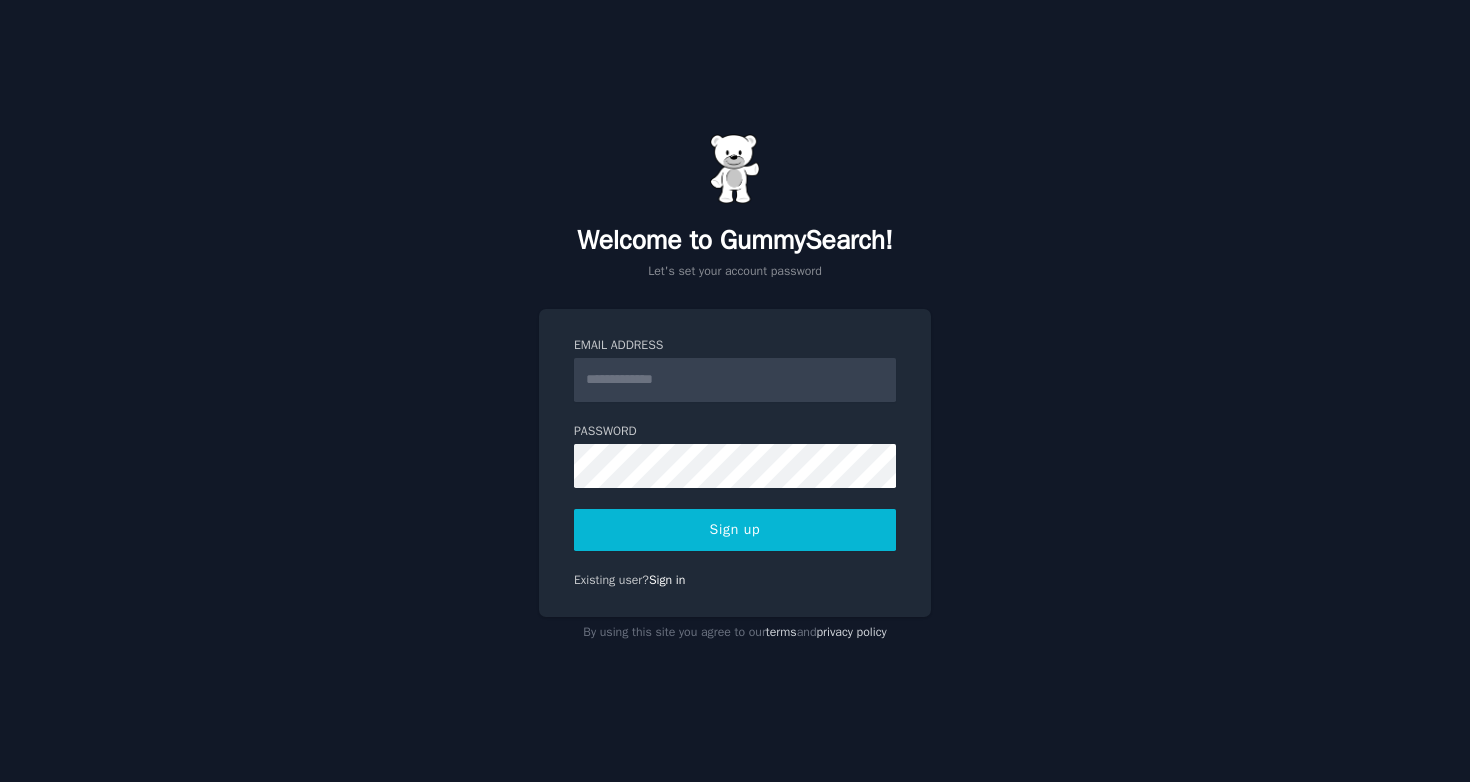 scroll, scrollTop: 0, scrollLeft: 0, axis: both 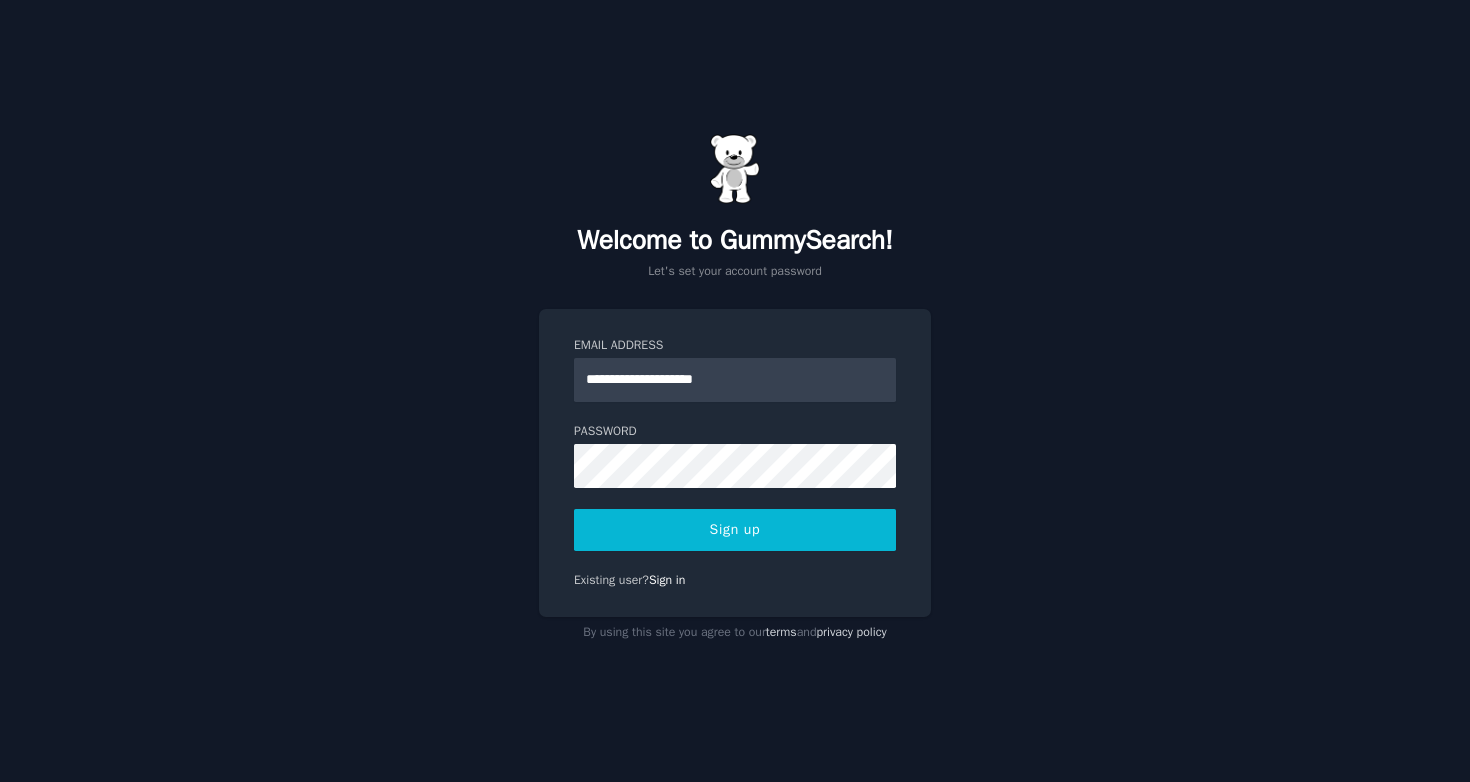 type on "**********" 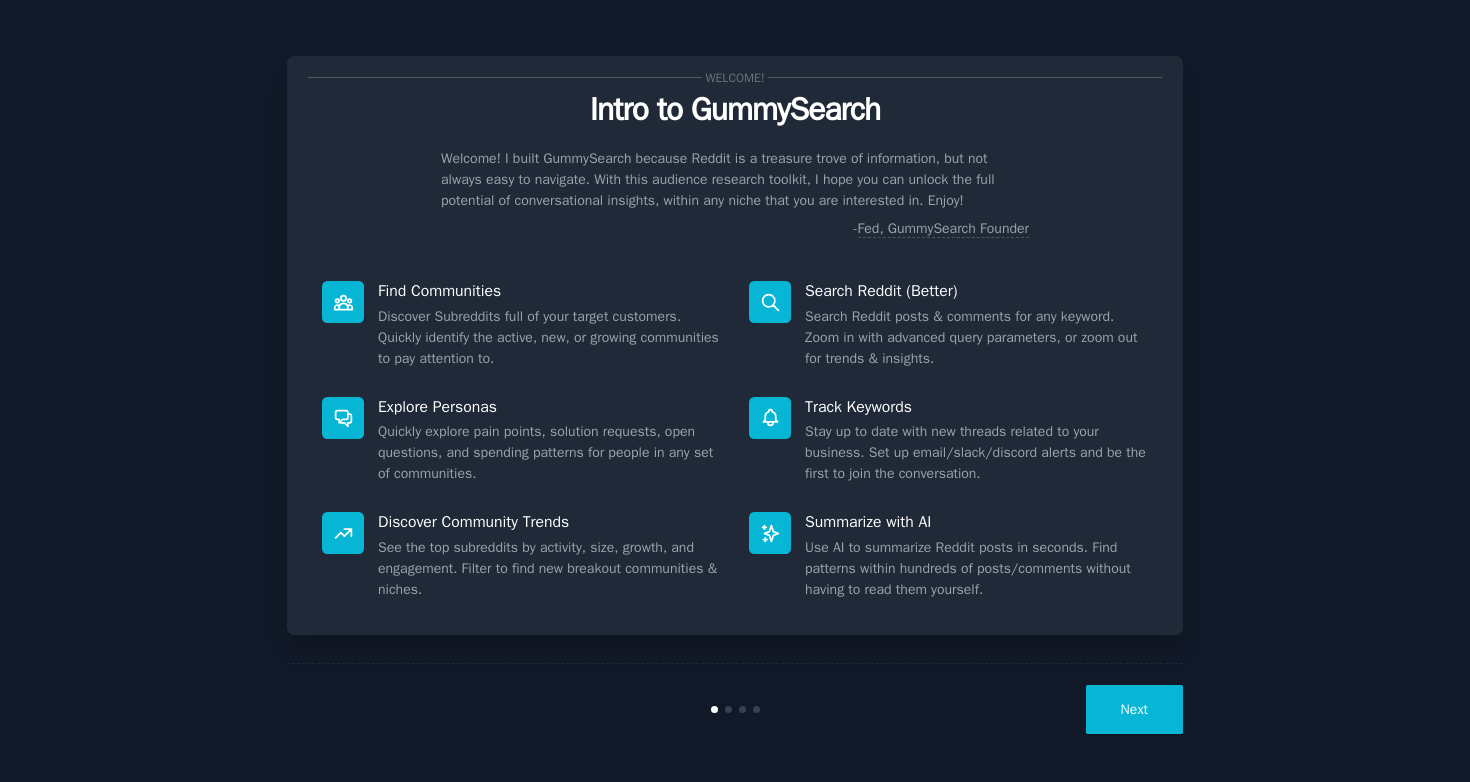 scroll, scrollTop: 0, scrollLeft: 0, axis: both 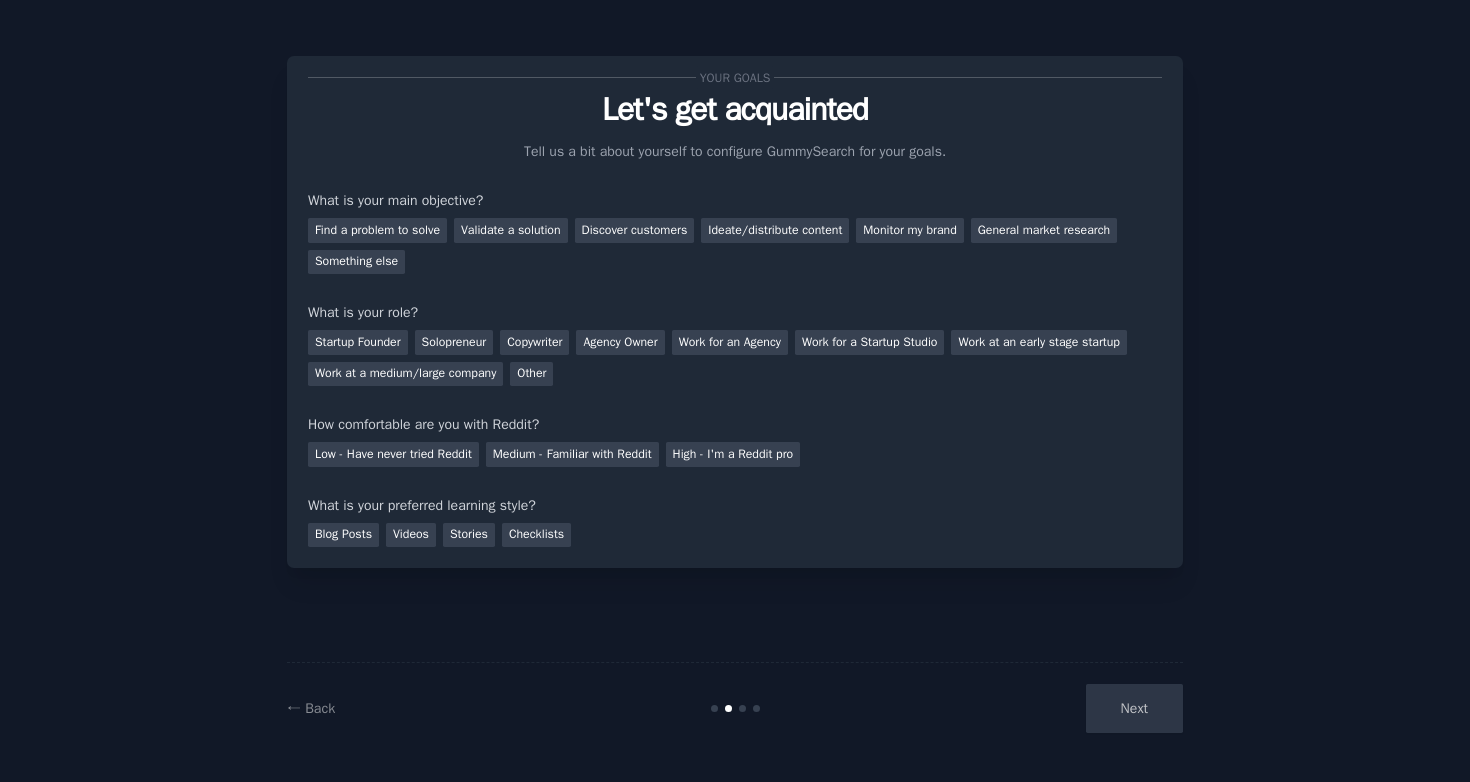 click on "Next" at bounding box center [1033, 708] 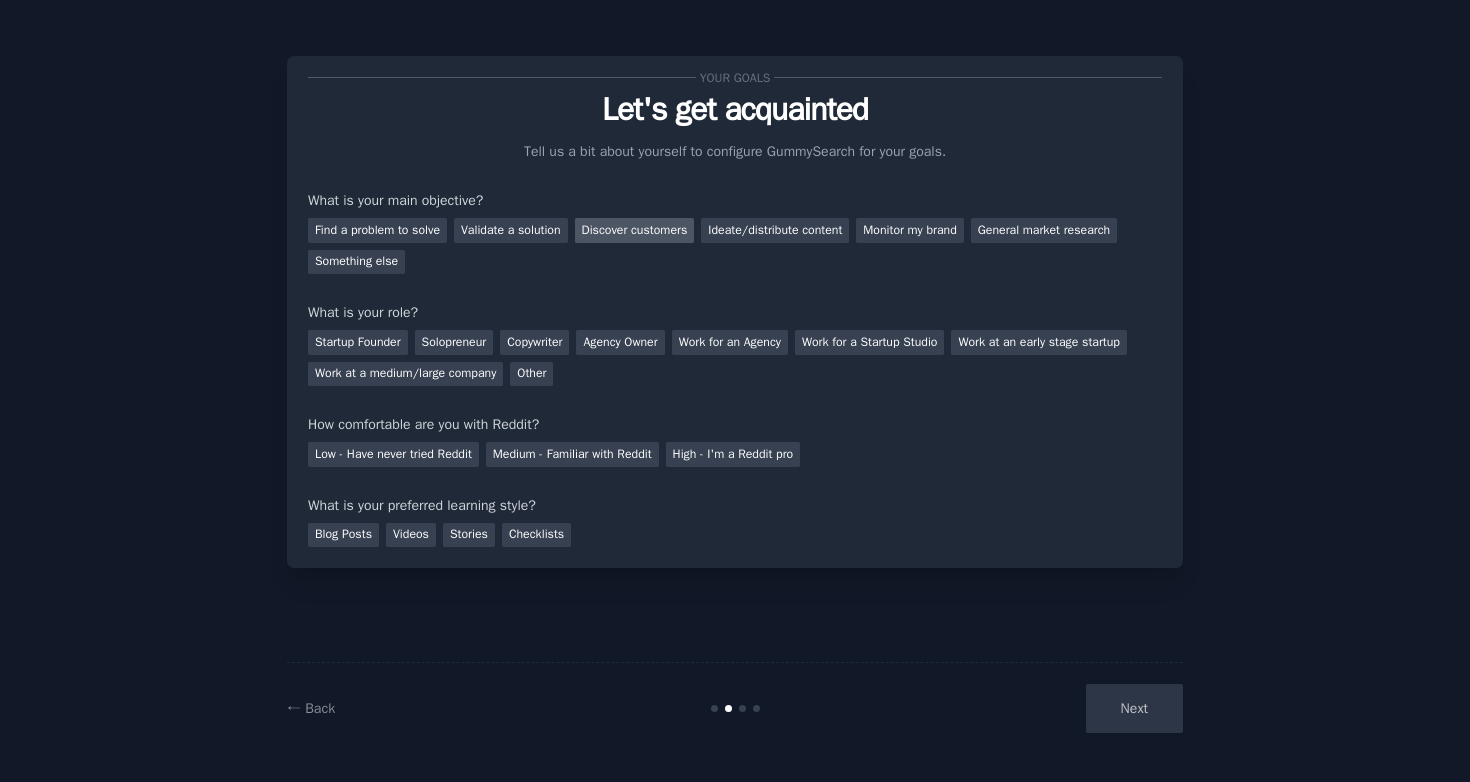 click on "Discover customers" at bounding box center (635, 230) 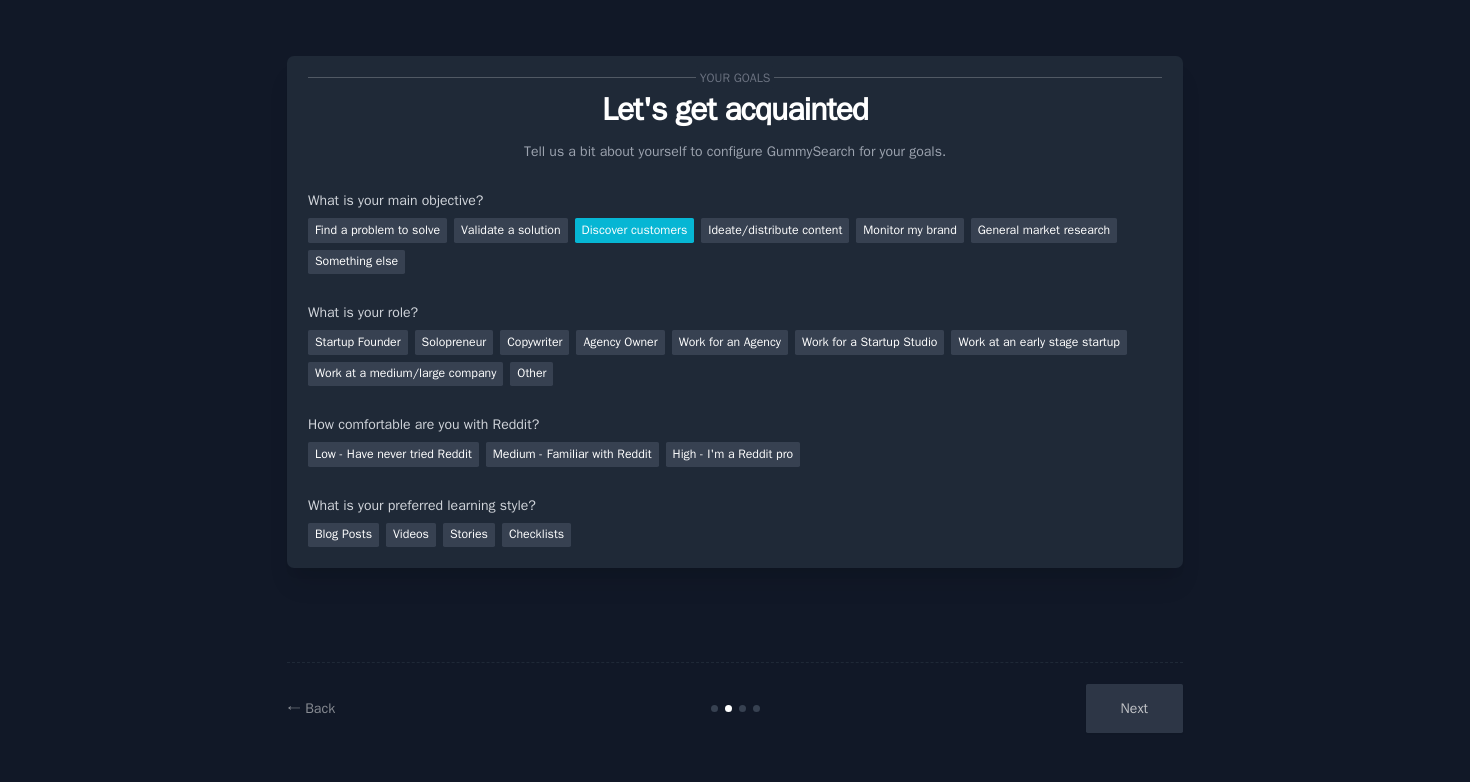 click on "Next" at bounding box center [1033, 708] 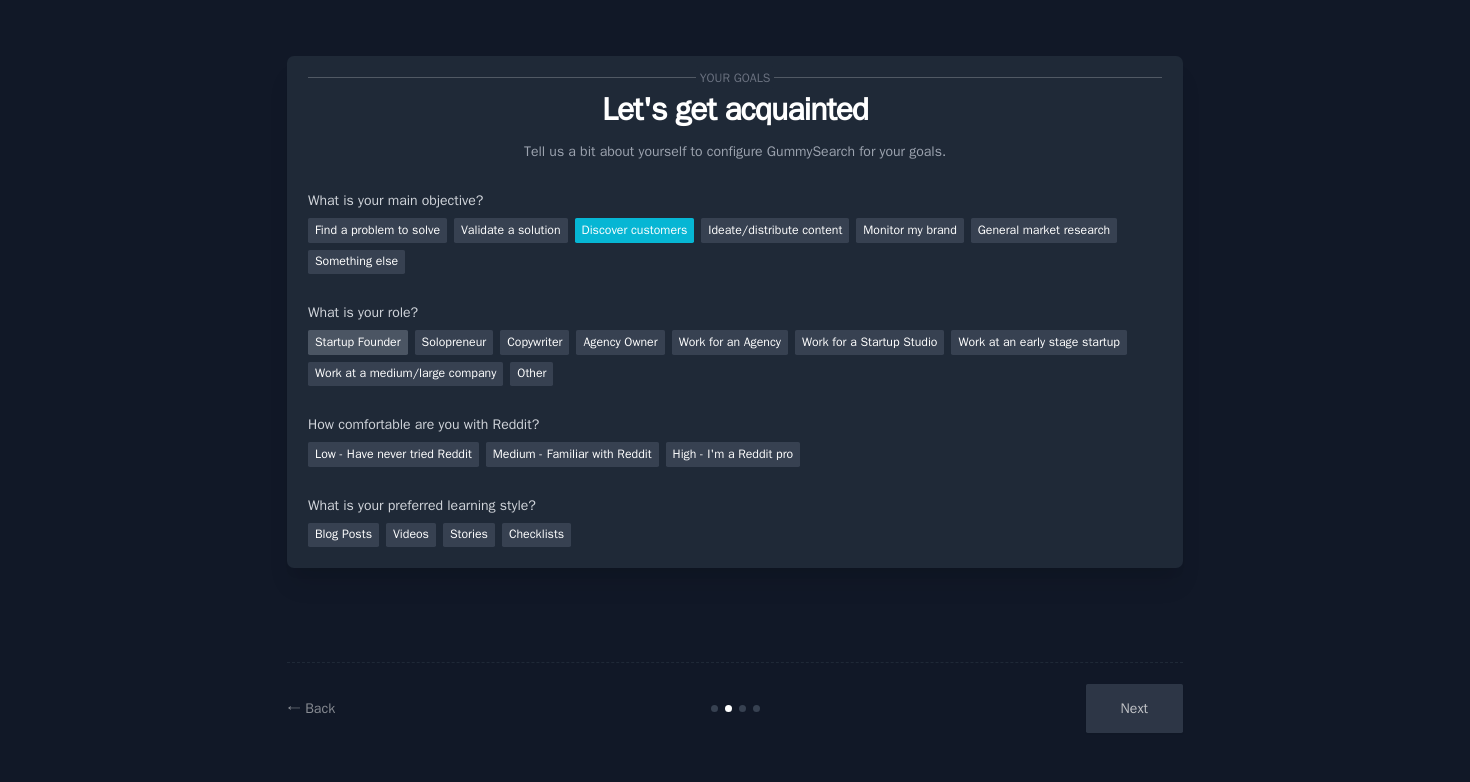 click on "Startup Founder" at bounding box center [358, 342] 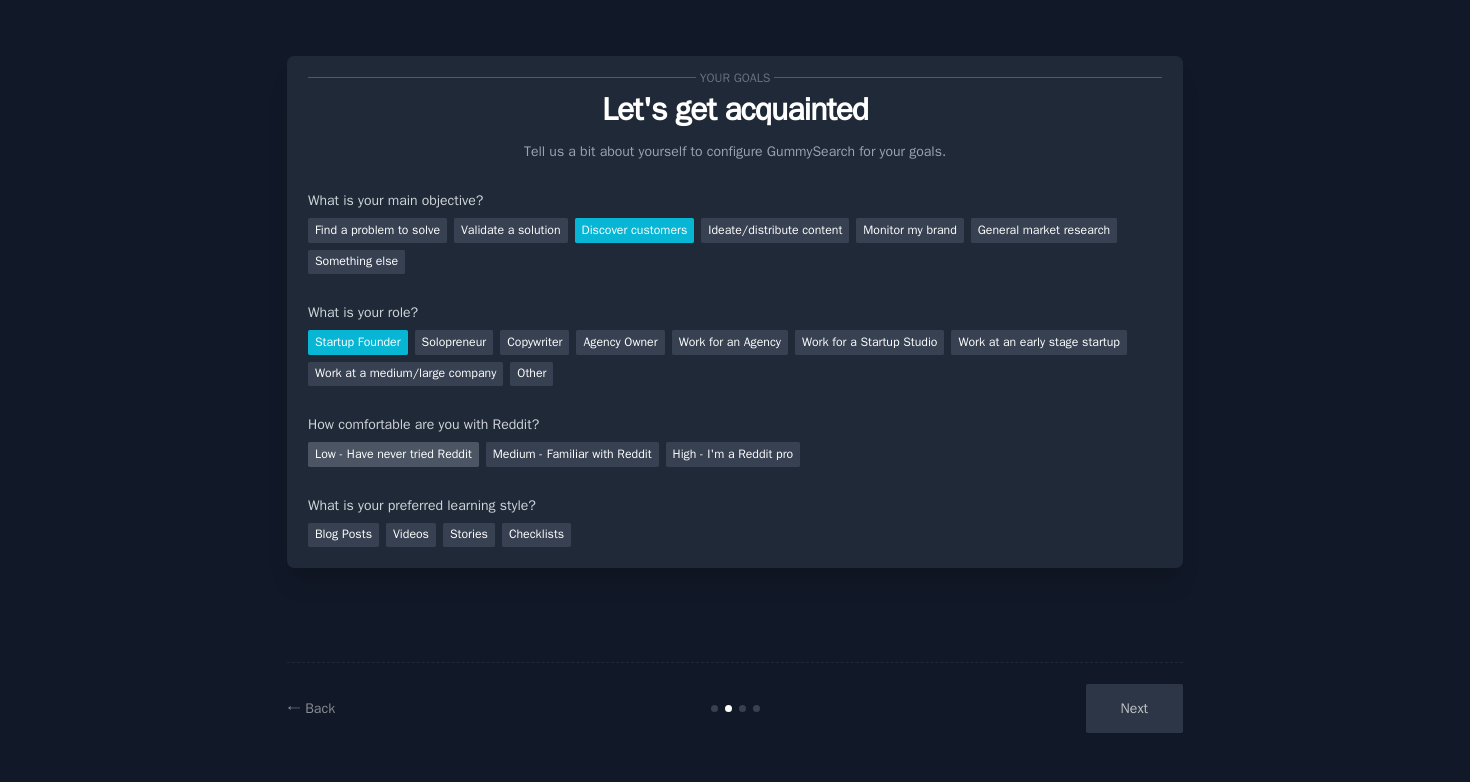 click on "Low - Have never tried Reddit" at bounding box center (393, 454) 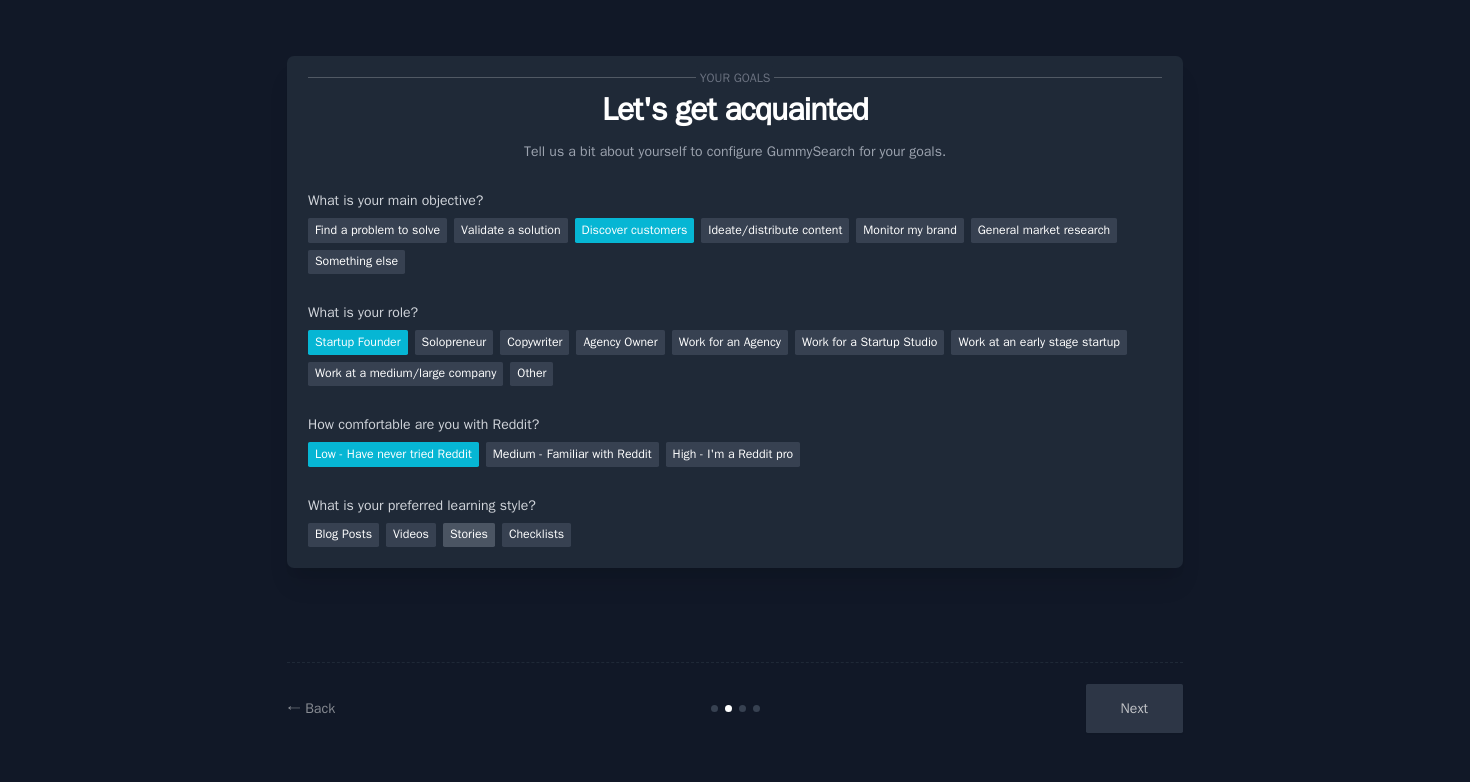 click on "Stories" at bounding box center (469, 535) 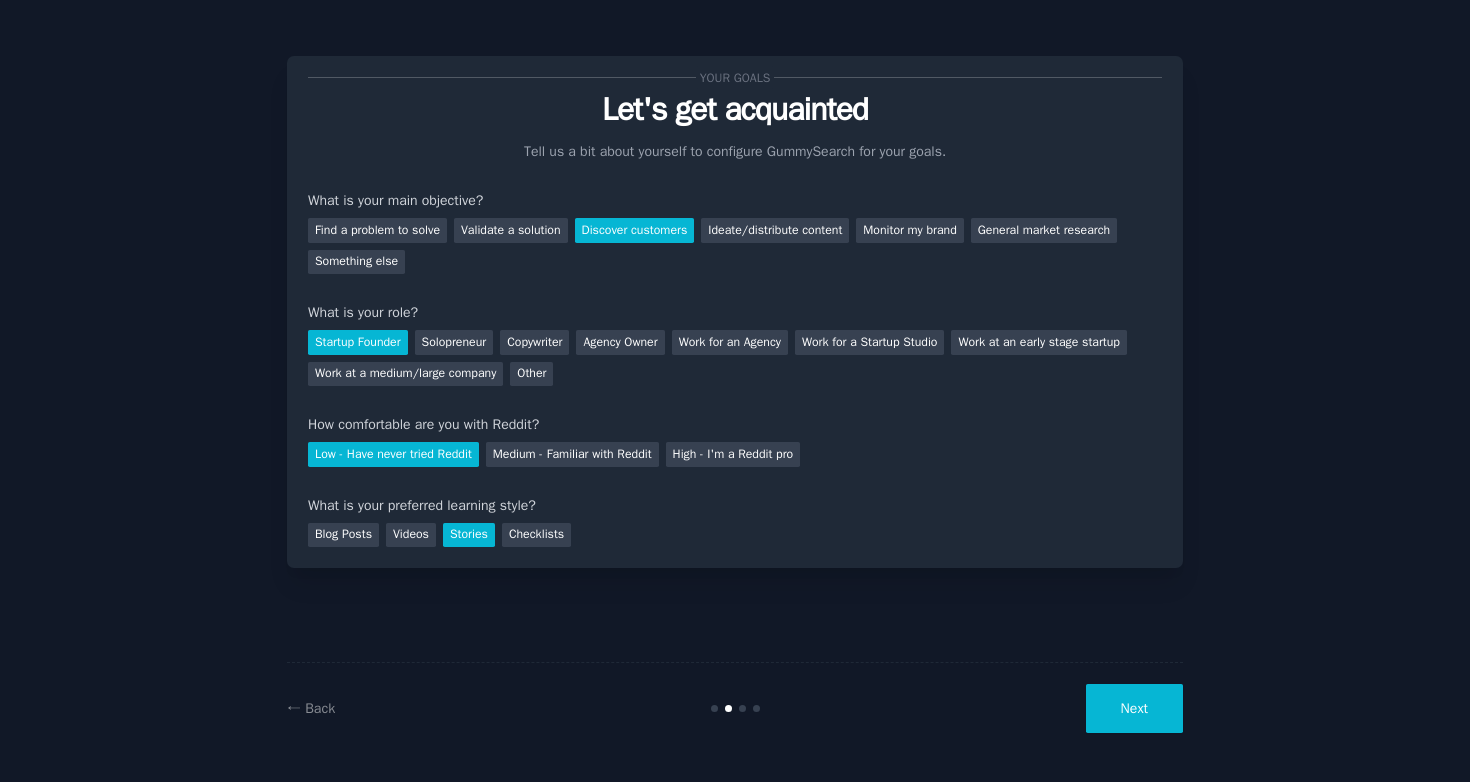 click on "Next" at bounding box center [1134, 708] 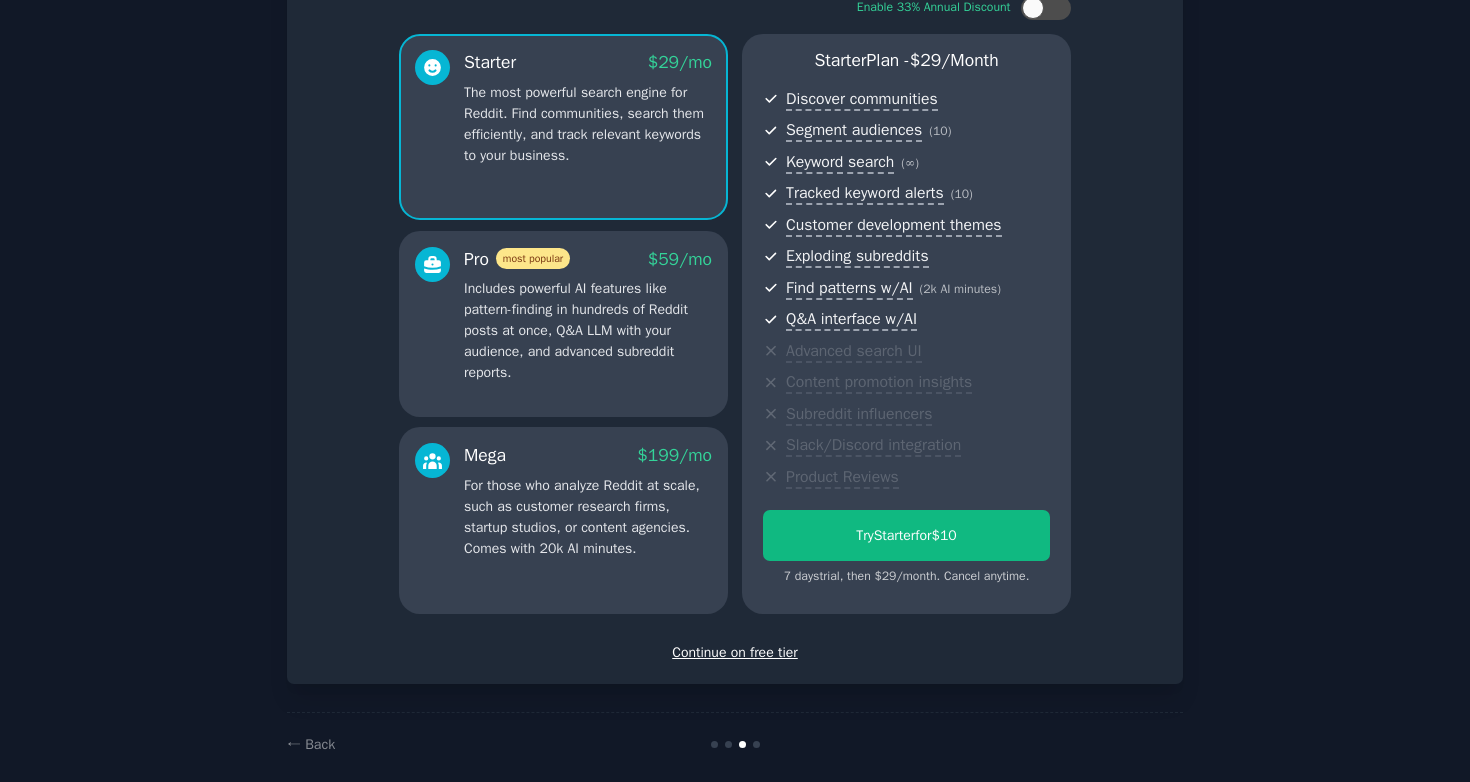 scroll, scrollTop: 155, scrollLeft: 0, axis: vertical 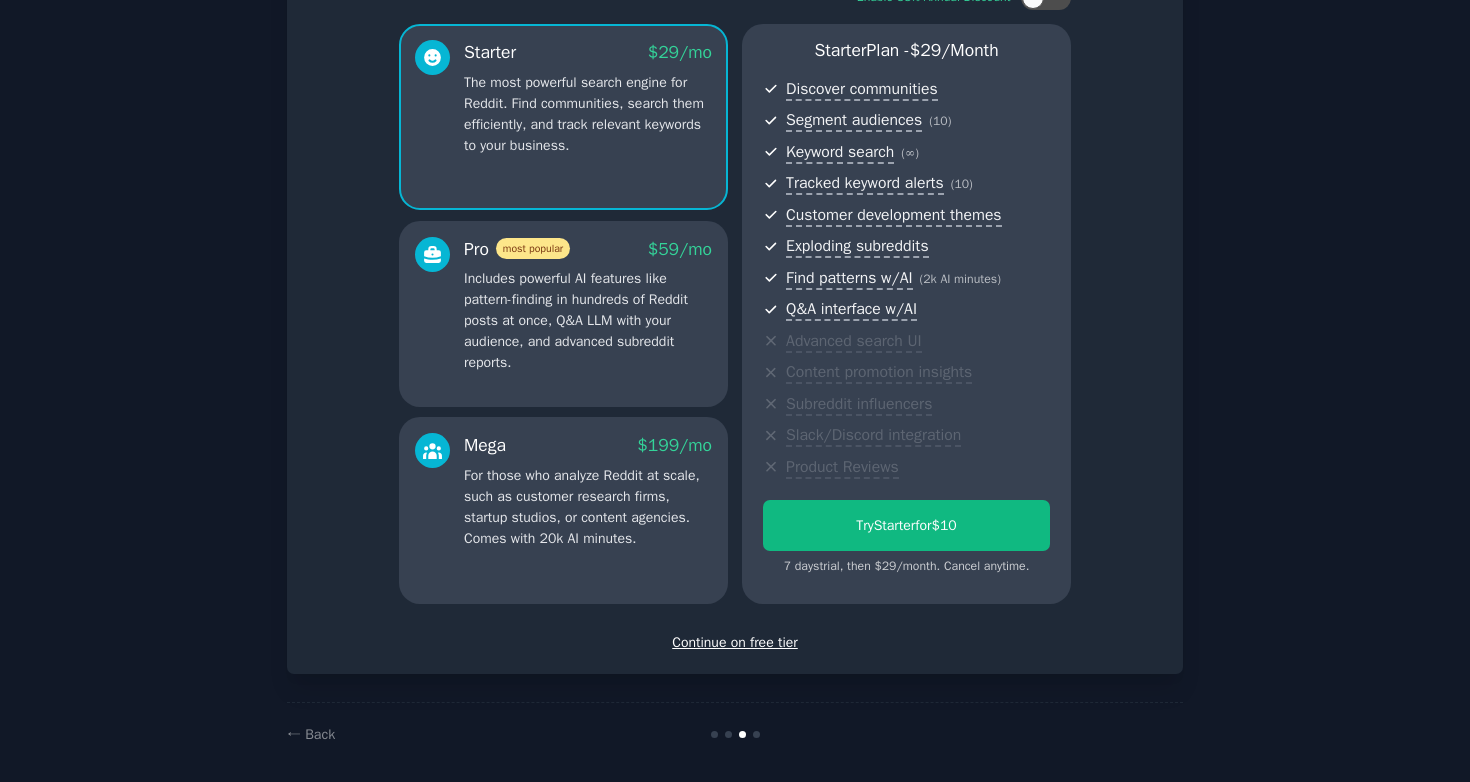 click on "Continue on free tier" at bounding box center (735, 642) 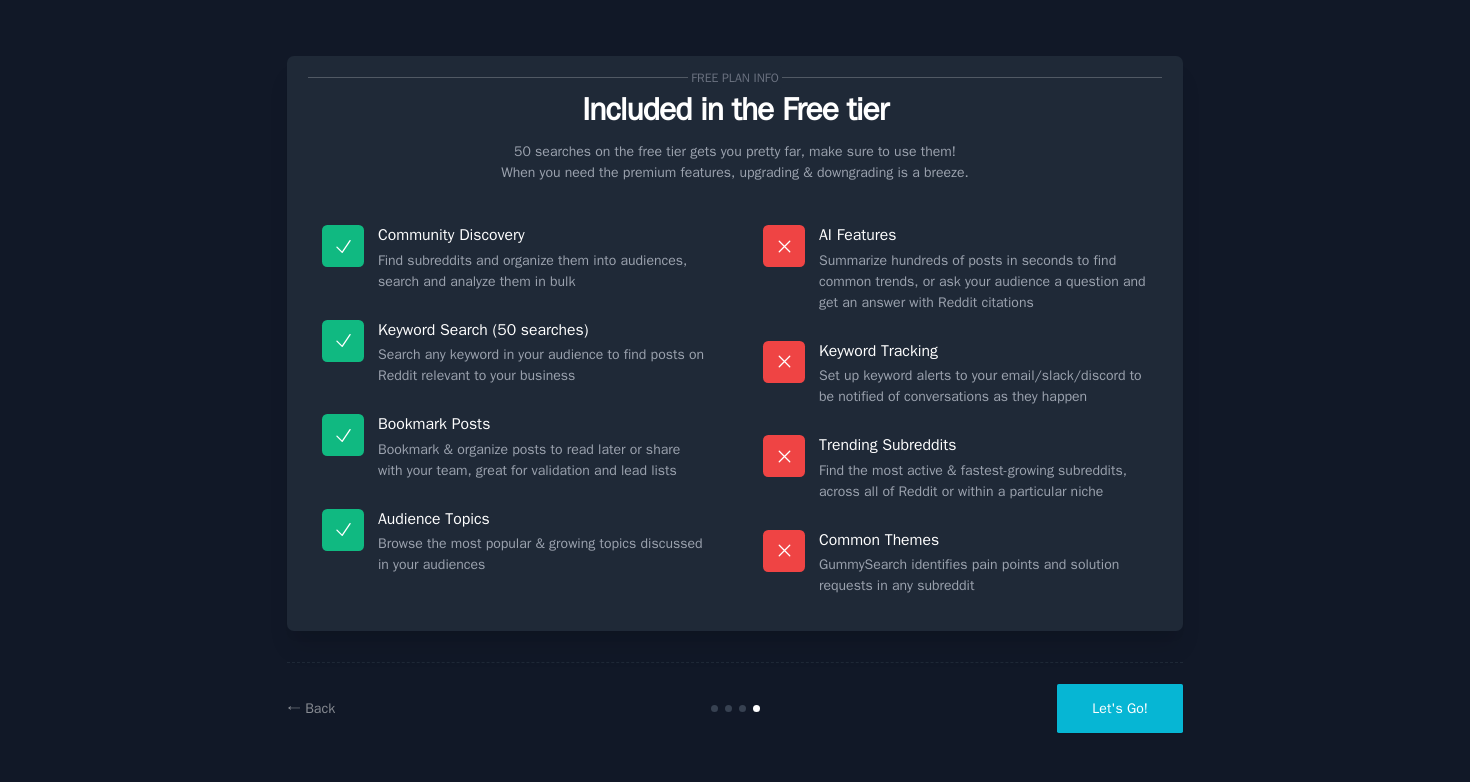 scroll, scrollTop: 0, scrollLeft: 0, axis: both 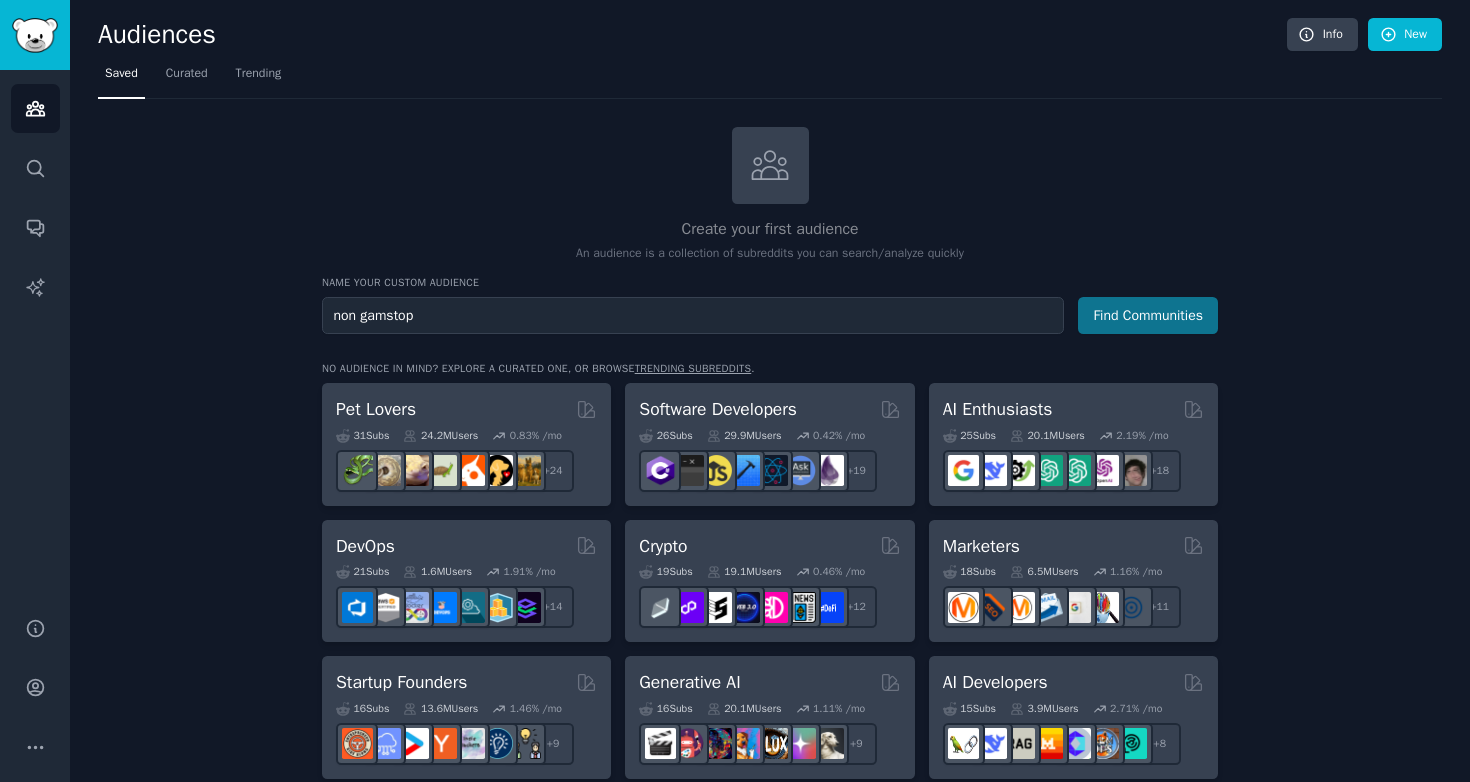 type on "non gamstop" 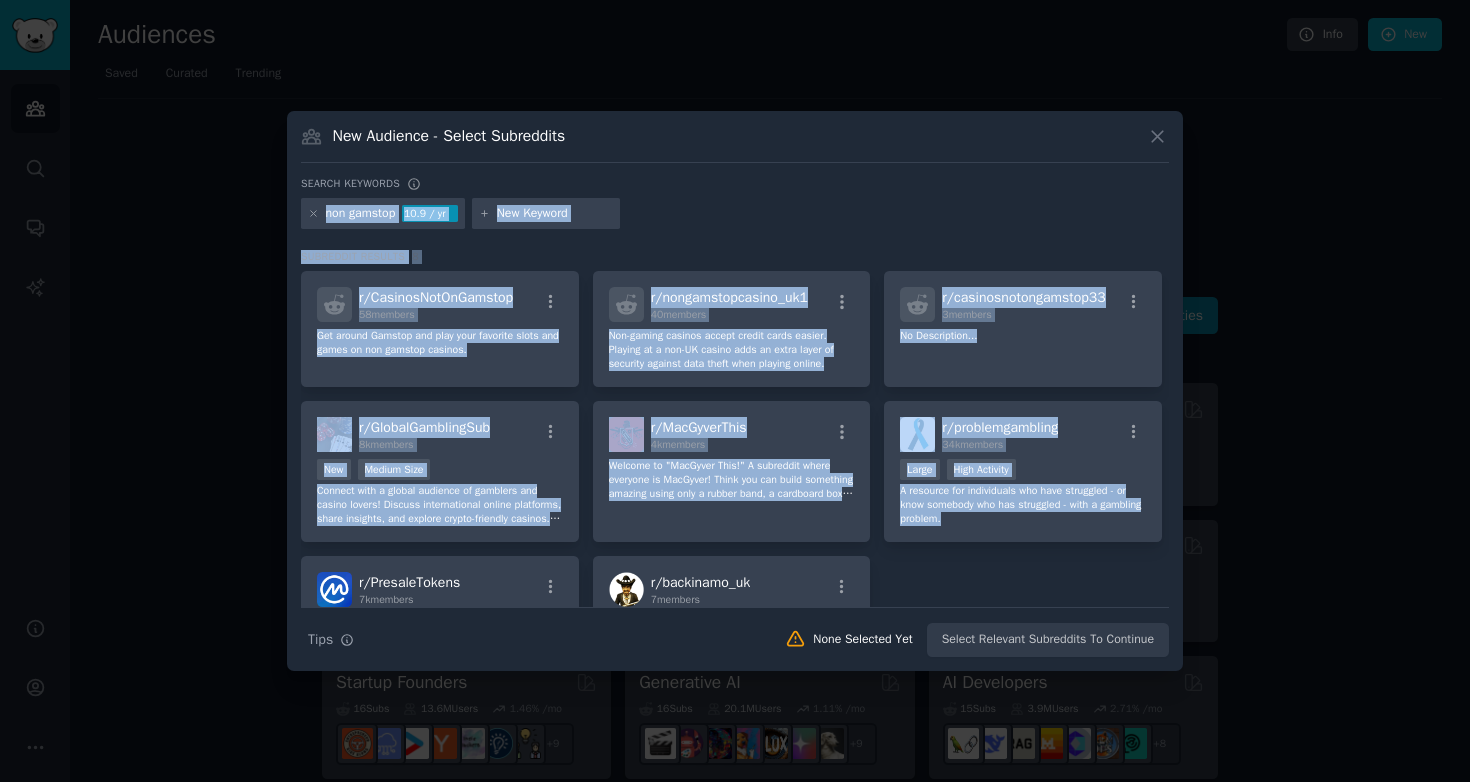 drag, startPoint x: 779, startPoint y: 185, endPoint x: 968, endPoint y: 562, distance: 421.72266 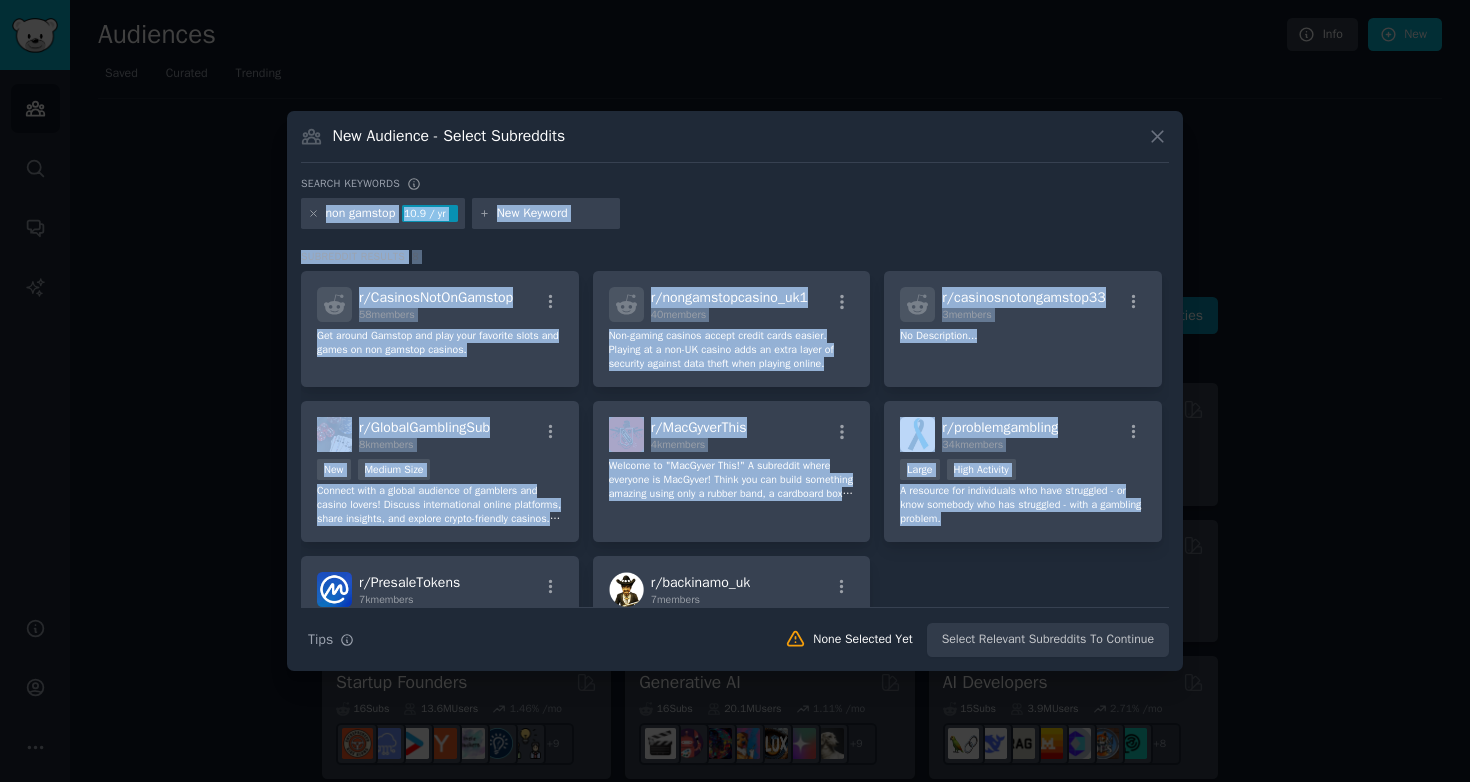 click on "Search keywords non gamstop 10.9 / yr Subreddit Results 8 r/ CasinosNotOnGamstop 58  members Get around Gamstop and play your favorite slots and games on non gamstop casinos. r/ nongamstopcasino_uk1 40  members Non-gaming casinos accept credit cards easier. Playing at a non-UK casino adds an extra layer of security against data theft when playing online. r/ casinosnotongamstop33 3  members No Description... r/ GlobalGamblingSub 8k  members New Medium Size Connect with a global audience of gamblers and casino lovers! Discuss international online platforms, share insights, and explore crypto-friendly casinos. Whether you’re new or experienced, join the fun in this friendly gambling community. r/ MacGyverThis 4k  members Welcome to "MacGyver This!" A subreddit where everyone is MacGyver! Think you can build something amazing using only a rubber band, a cardboard box, a 9 volt battery, and a tampon? Well, this place is for you! r/ problemgambling 34k  members 10,000 - 100,000 members Large High Activity r/ 7k 7" at bounding box center [735, 417] 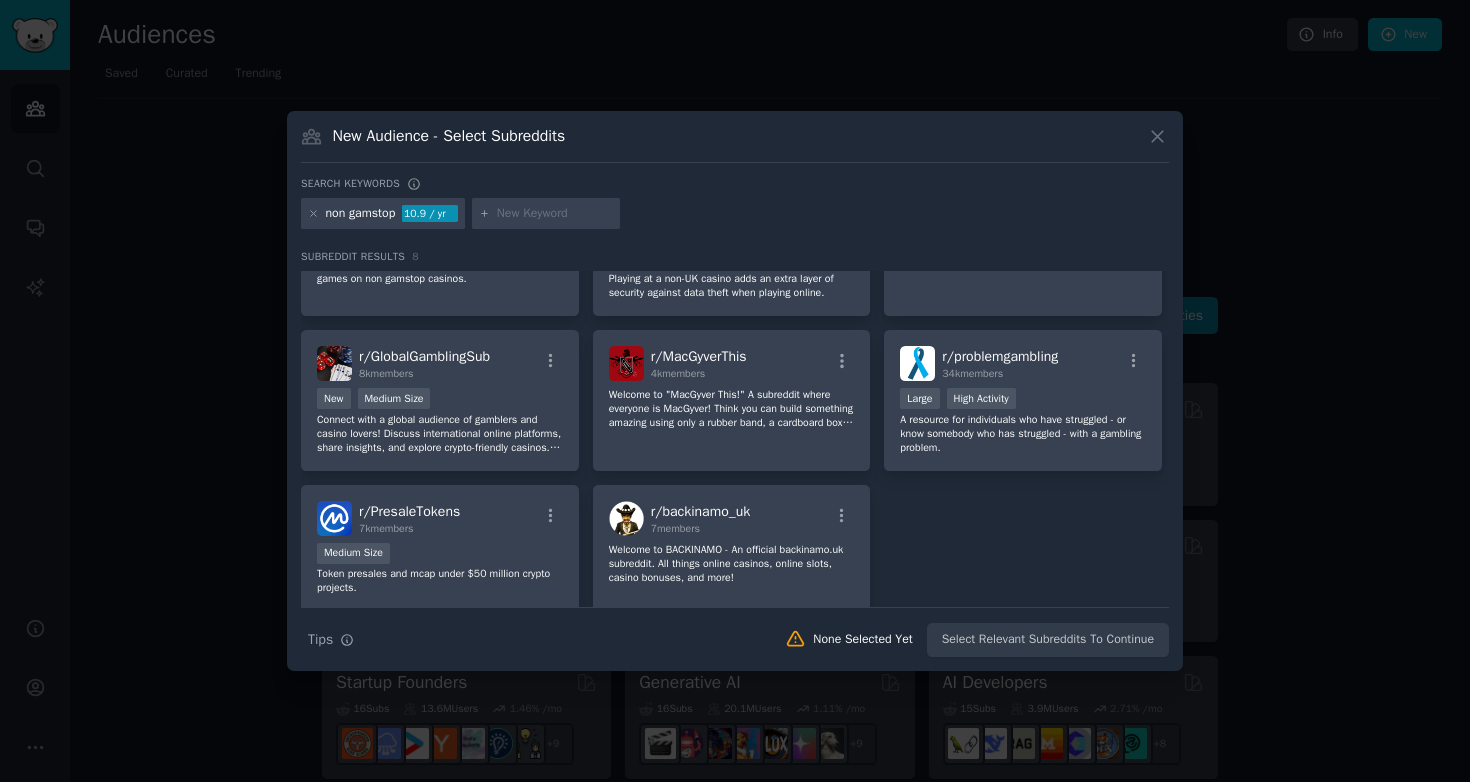 scroll, scrollTop: 13, scrollLeft: 0, axis: vertical 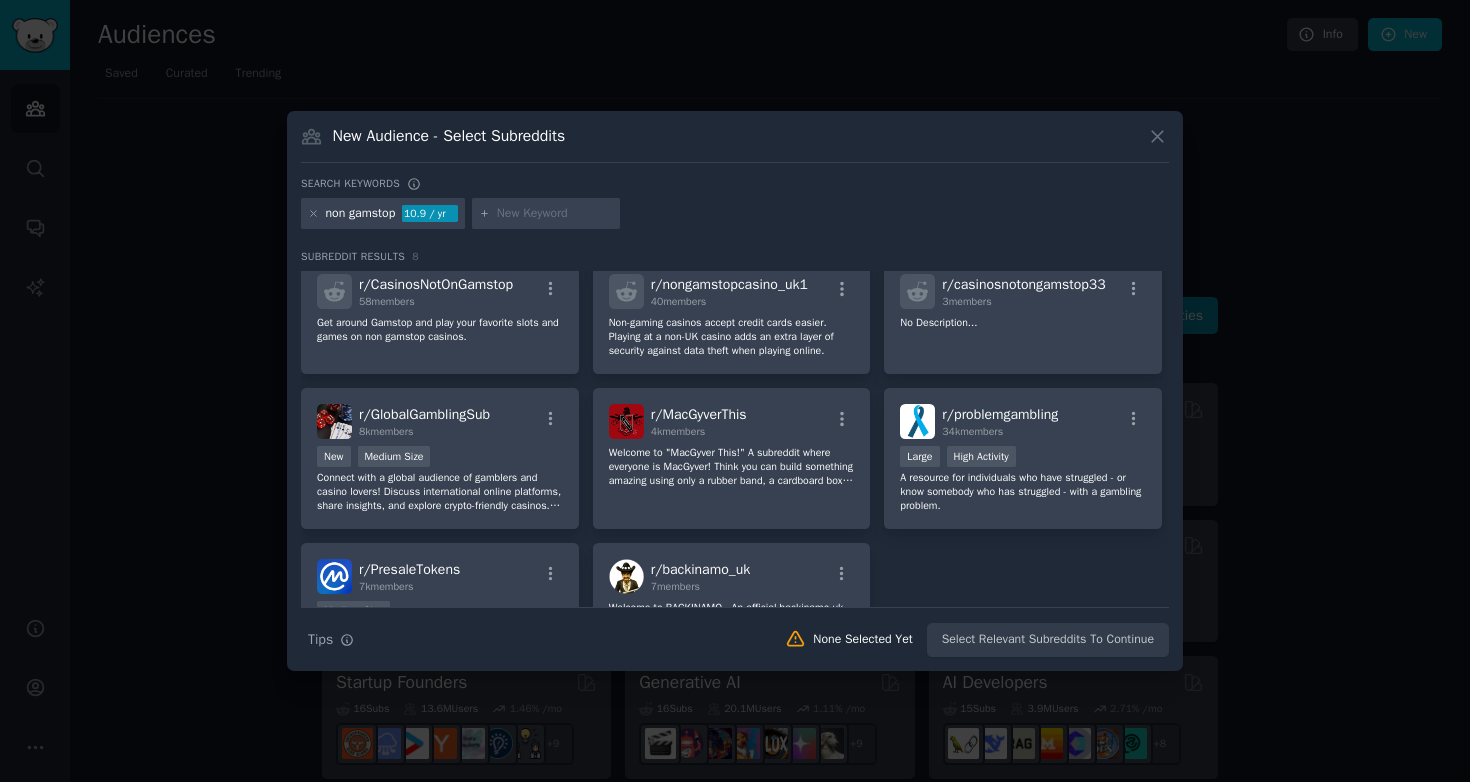 click on "non gamstop" at bounding box center (361, 214) 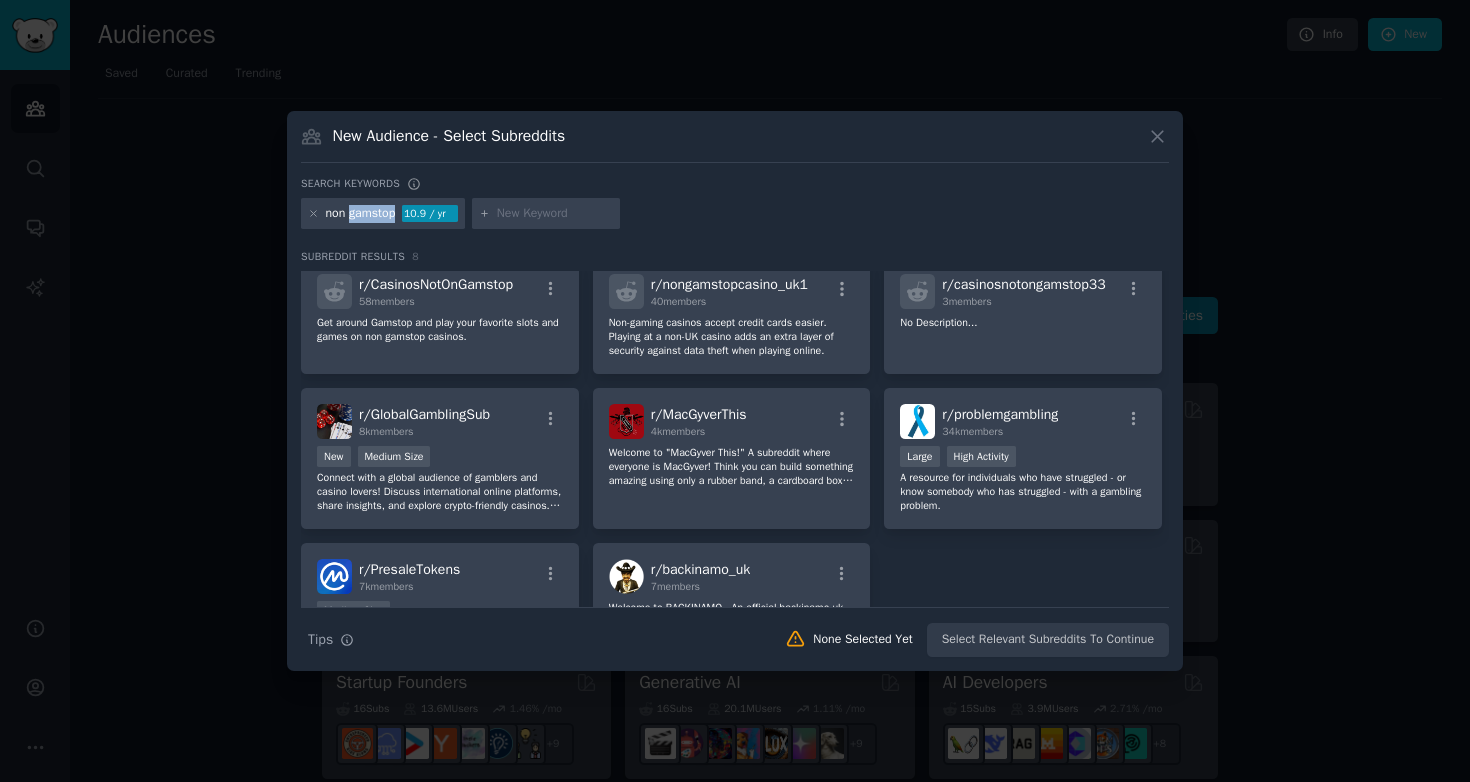 click on "non gamstop" at bounding box center (361, 214) 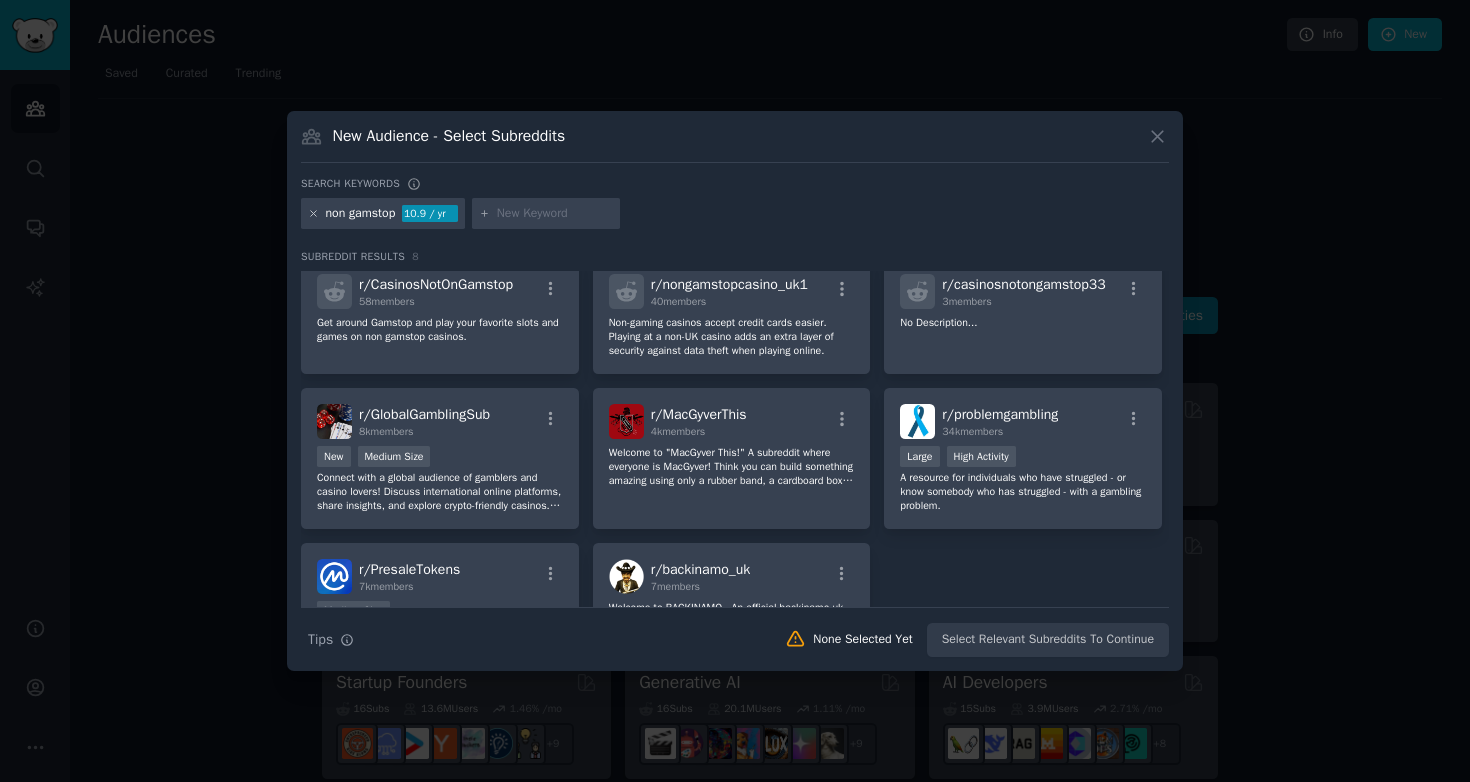 click 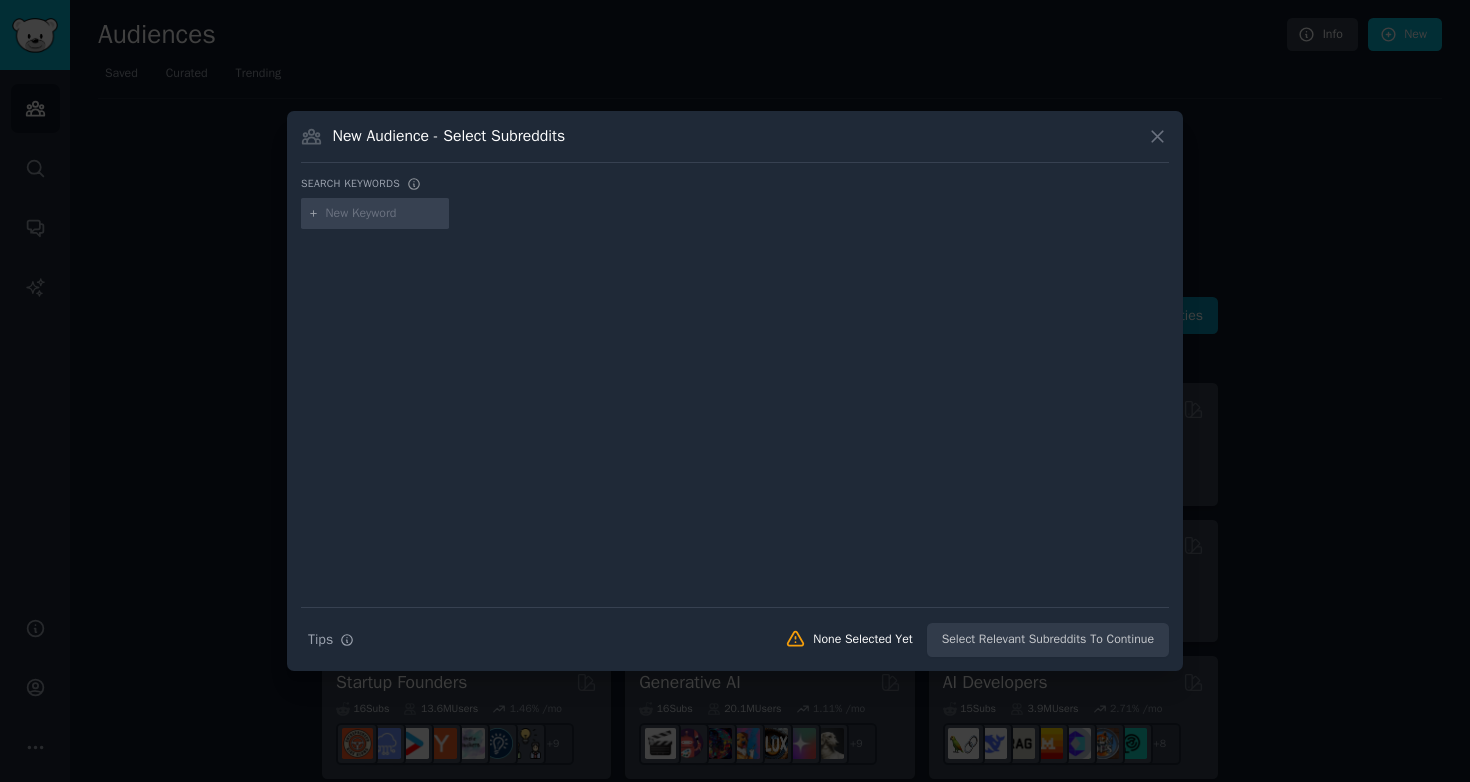 click at bounding box center [384, 214] 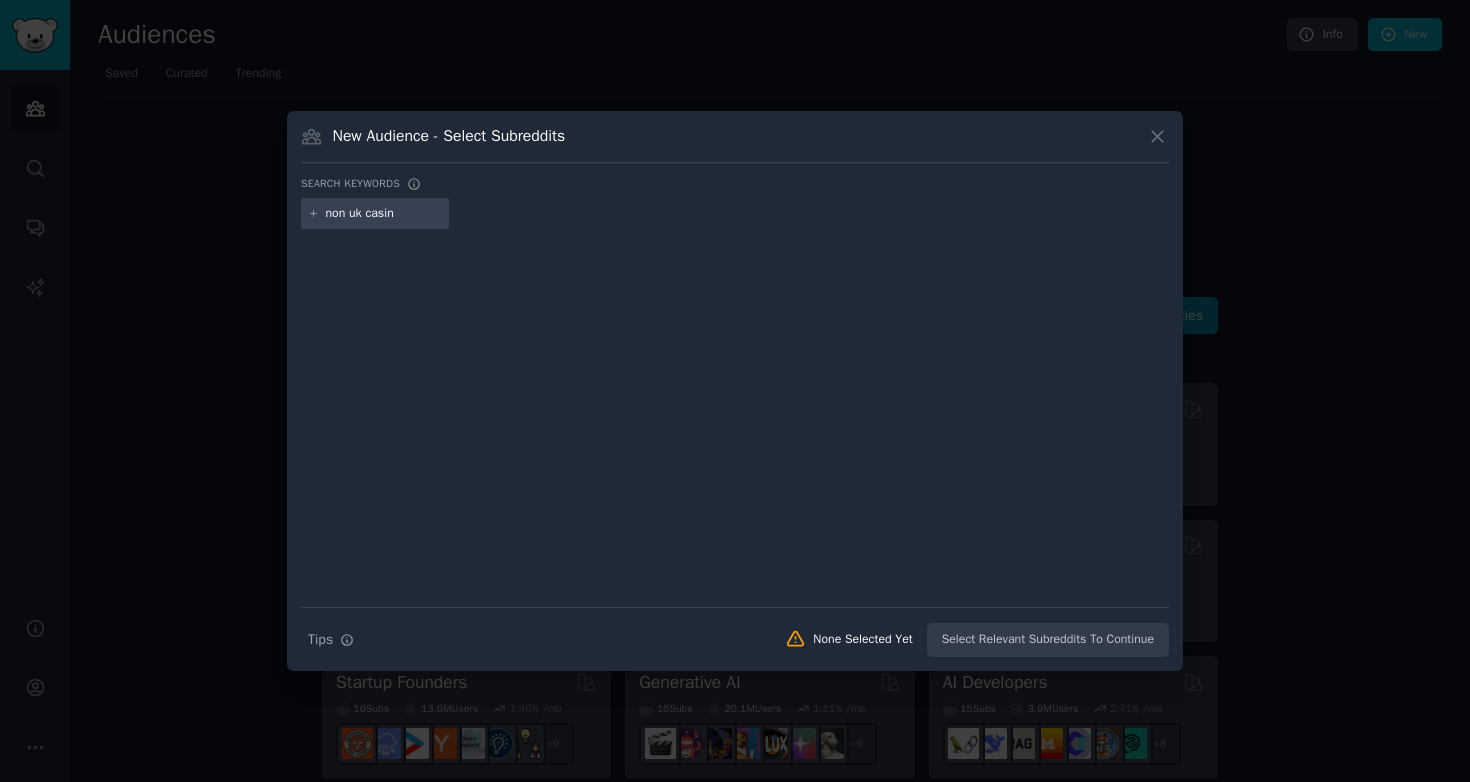 type on "non uk casino" 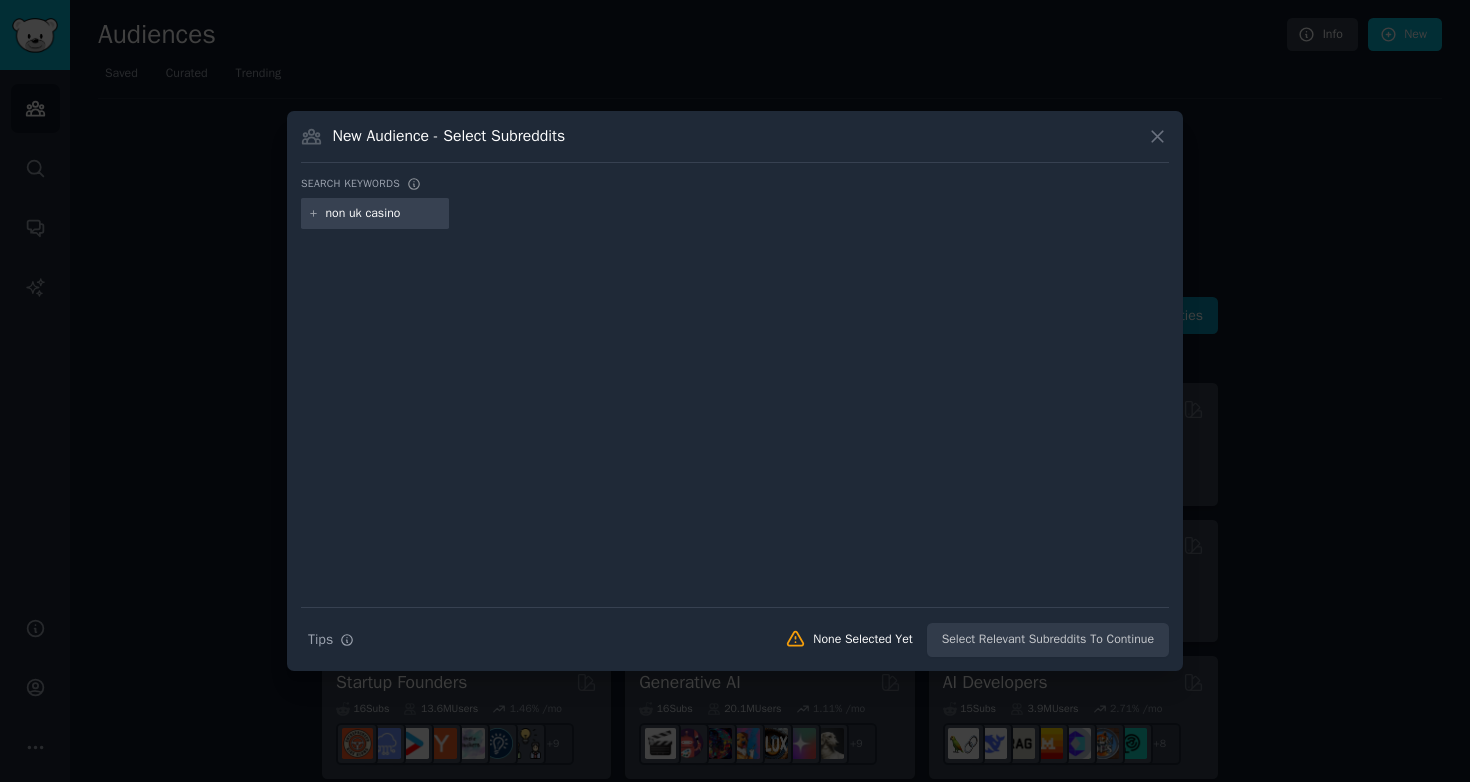 type 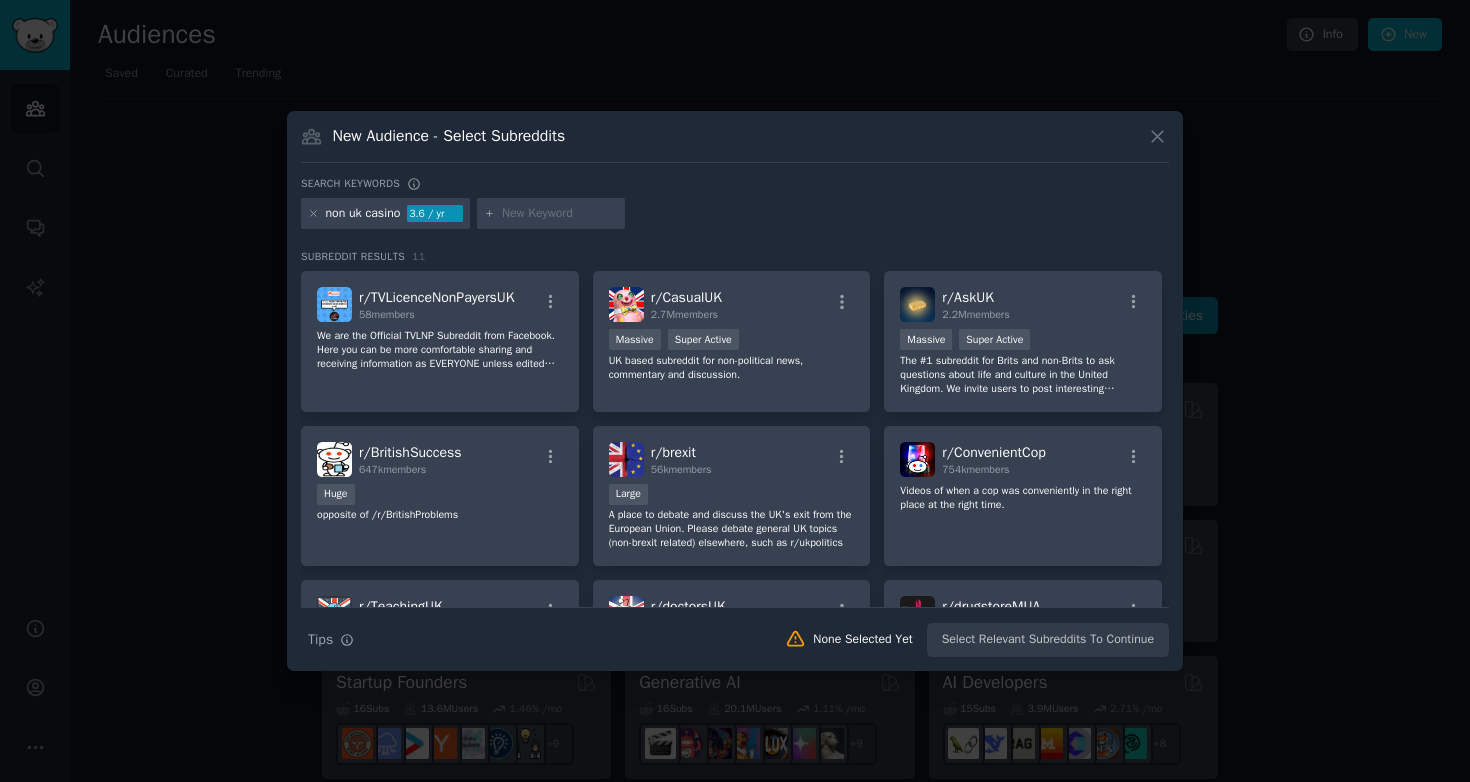 click on "Subreddit Results 11" at bounding box center (735, 257) 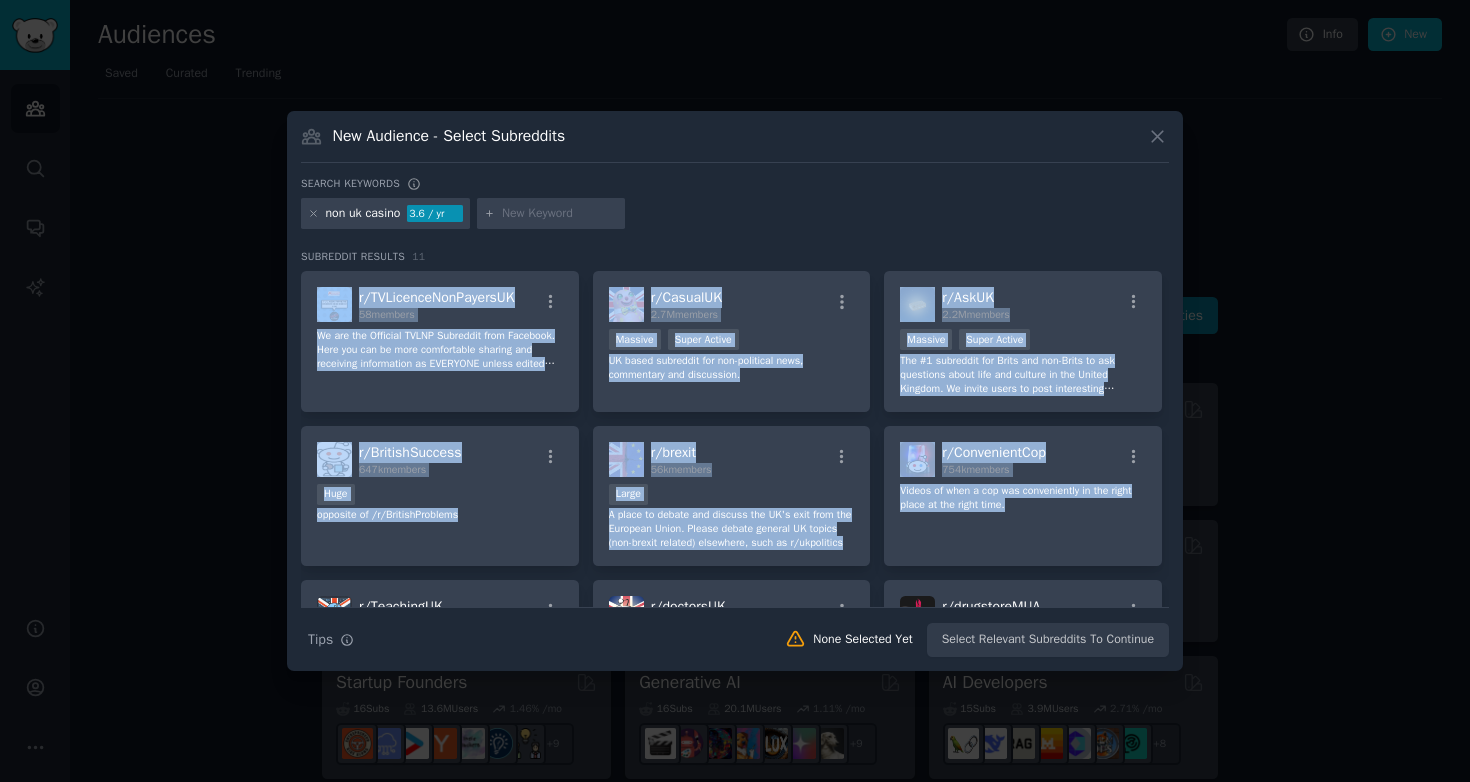 drag, startPoint x: 814, startPoint y: 251, endPoint x: 1182, endPoint y: 567, distance: 485.0567 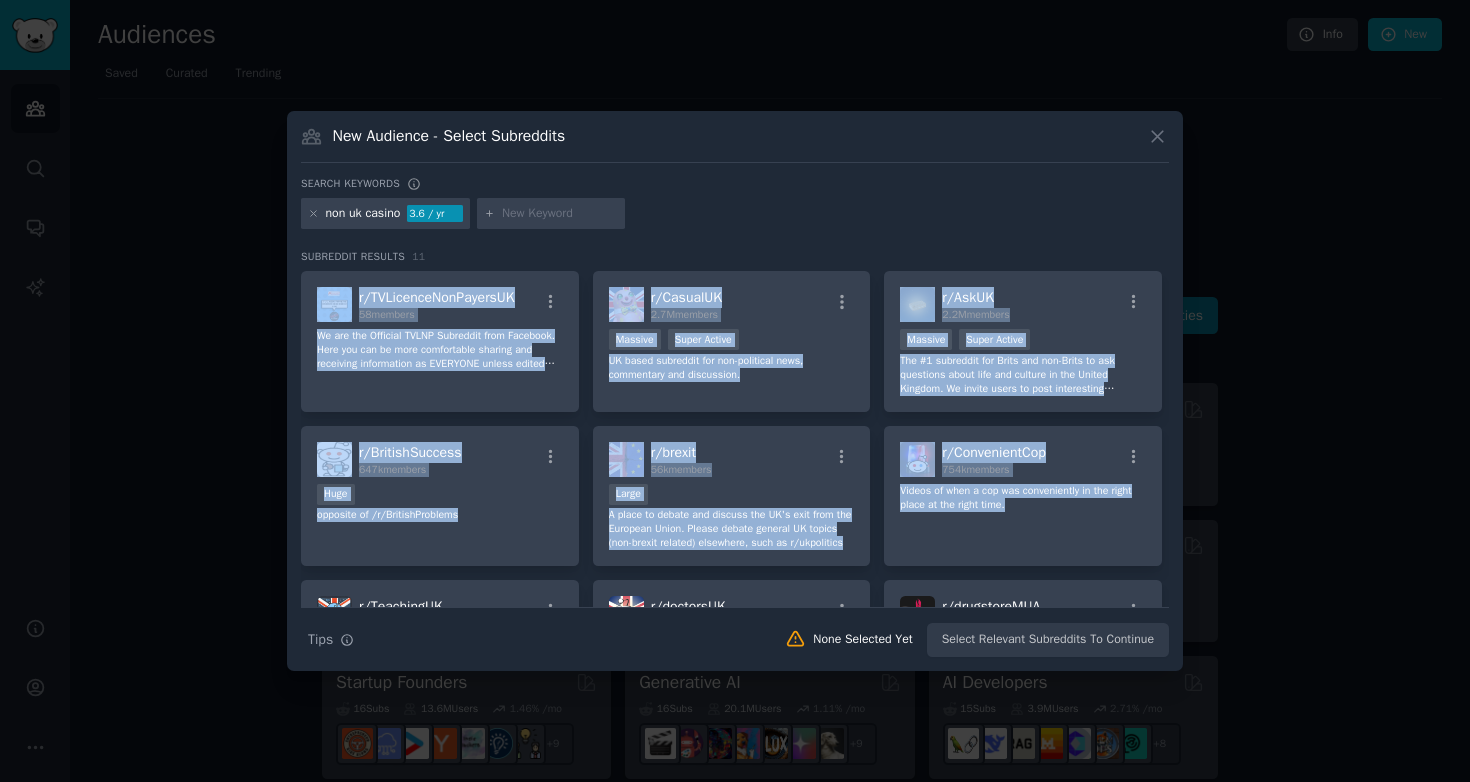 click on "New Audience - Select Subreddits Search keywords non uk casino 3.6 / yr Subreddit Results 11 r/ TVLicenceNonPayersUK 58  members We are the Official TVLNP Subreddit from Facebook. Here you can be more comfortable sharing and receiving information as EVERYONE unless edited otherwise remains anonymous. We are here to help you and others steer clear of the licence and how to deal with TVL, BBC, Captia and their awful Goons. We are in SOFT Launch so currently, all Facebook Rules Apply here. r/ CasualUK 2.7M  members Massive Super Active UK based subreddit for non-political news, commentary and discussion. r/ AskUK 2.2M  members Massive Super Active The #1 subreddit for Brits and non-Brits to ask questions about life and culture in the United Kingdom.
We invite users to post interesting questions about the UK that create informative, good to read, insightful, helpful, or light-hearted discussions. r/ BritishSuccess 647k  members Huge opposite of /r/BritishProblems r/ brexit 56k  members Large r/ ConvenientCop r/" at bounding box center [735, 391] 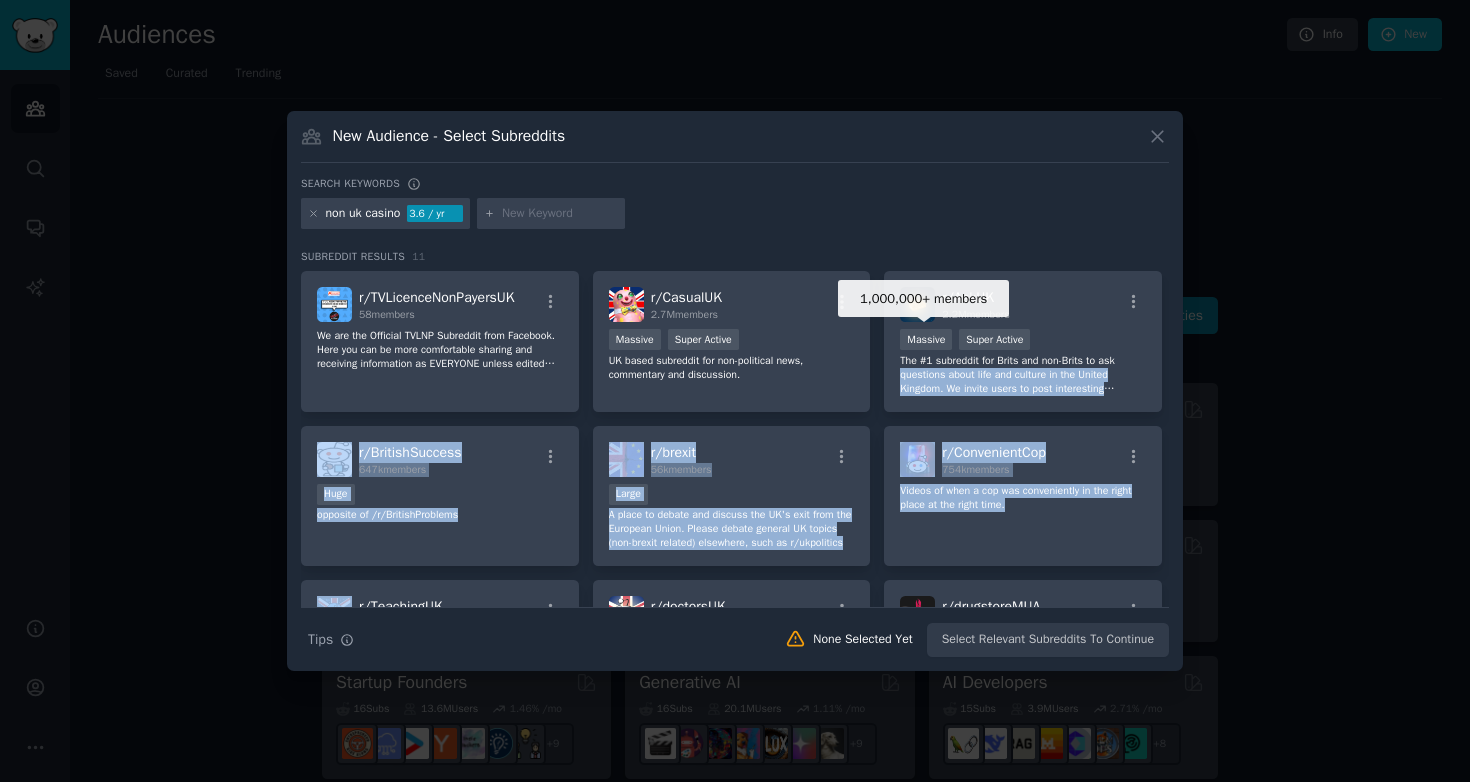 drag, startPoint x: 1147, startPoint y: 571, endPoint x: 806, endPoint y: 206, distance: 499.50577 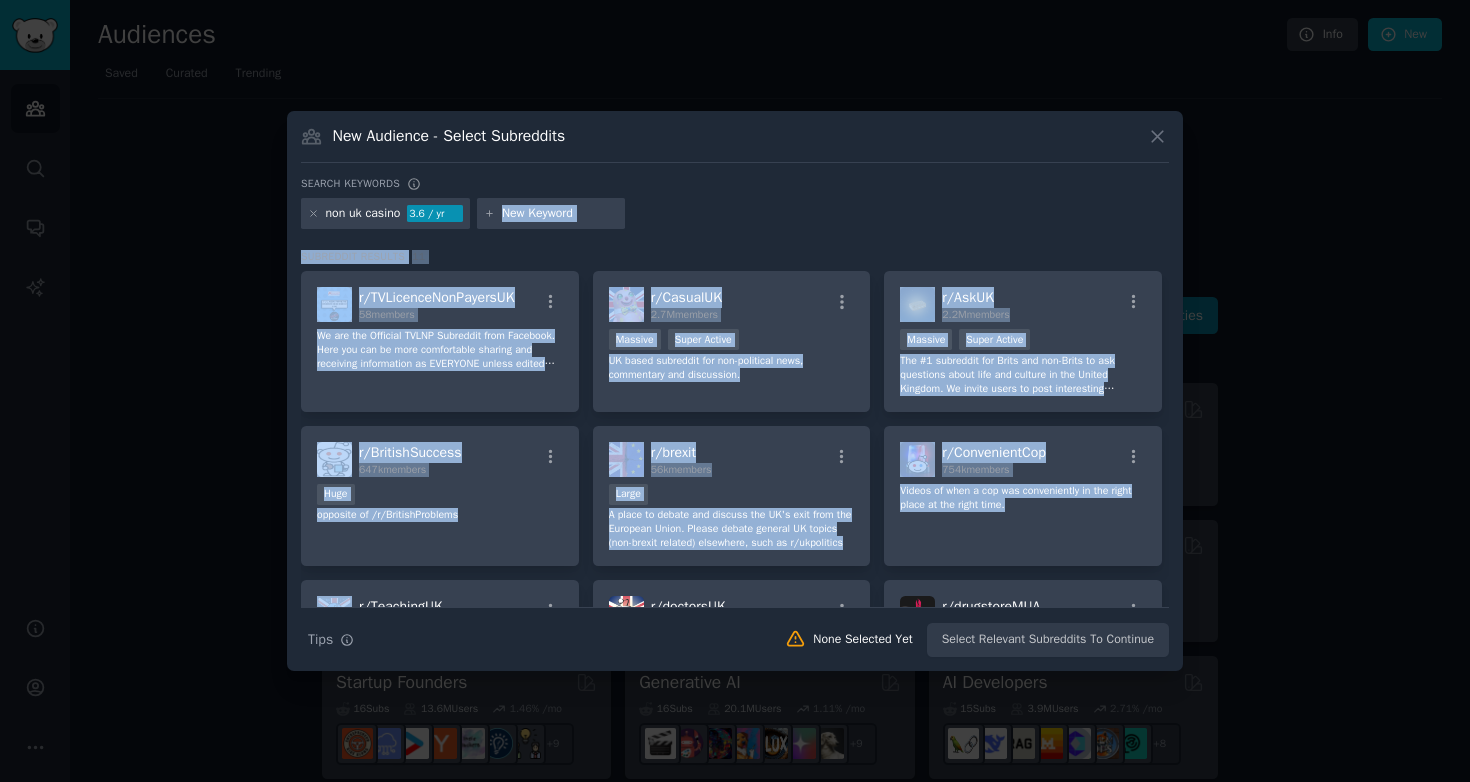 click on "non uk casino 3.6 / yr" at bounding box center [735, 217] 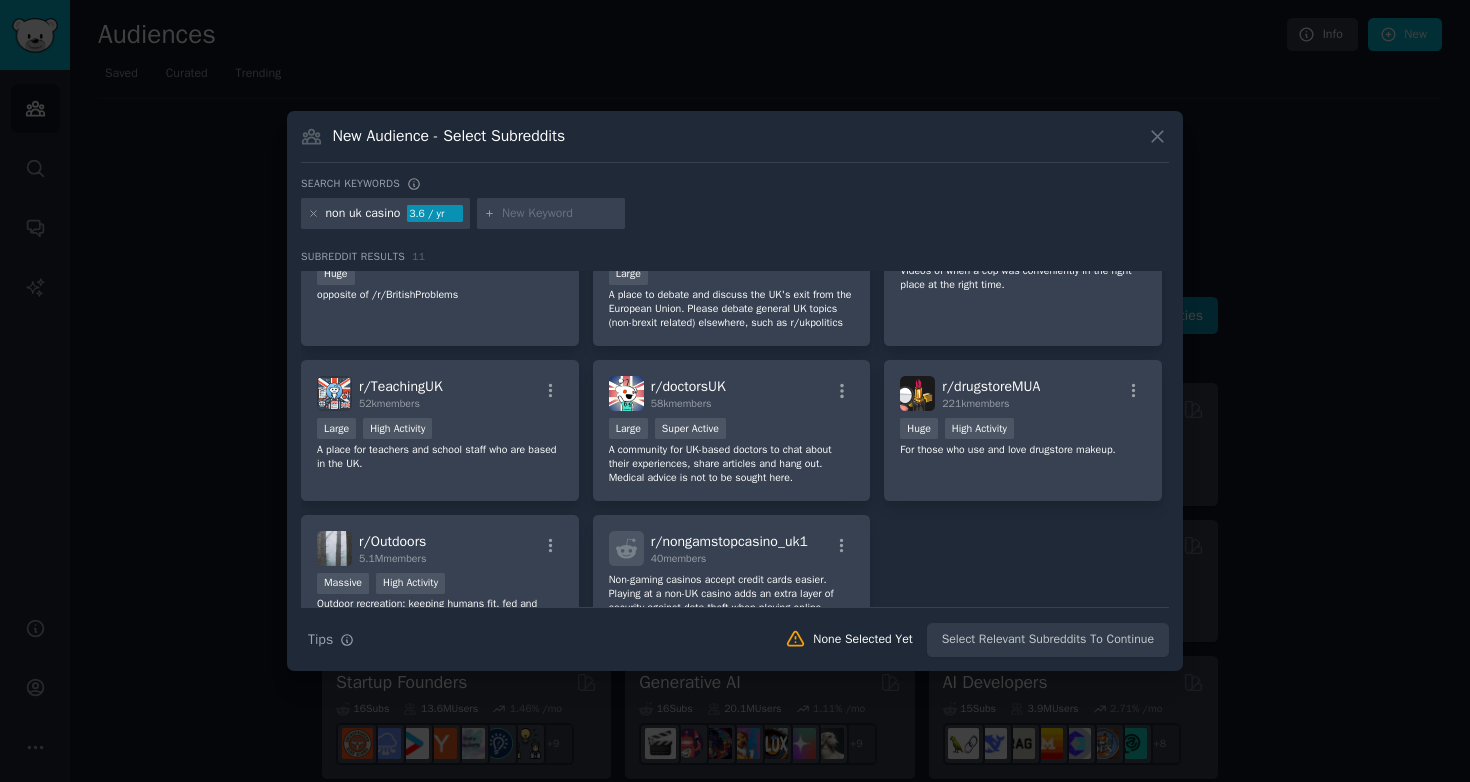 scroll, scrollTop: 222, scrollLeft: 0, axis: vertical 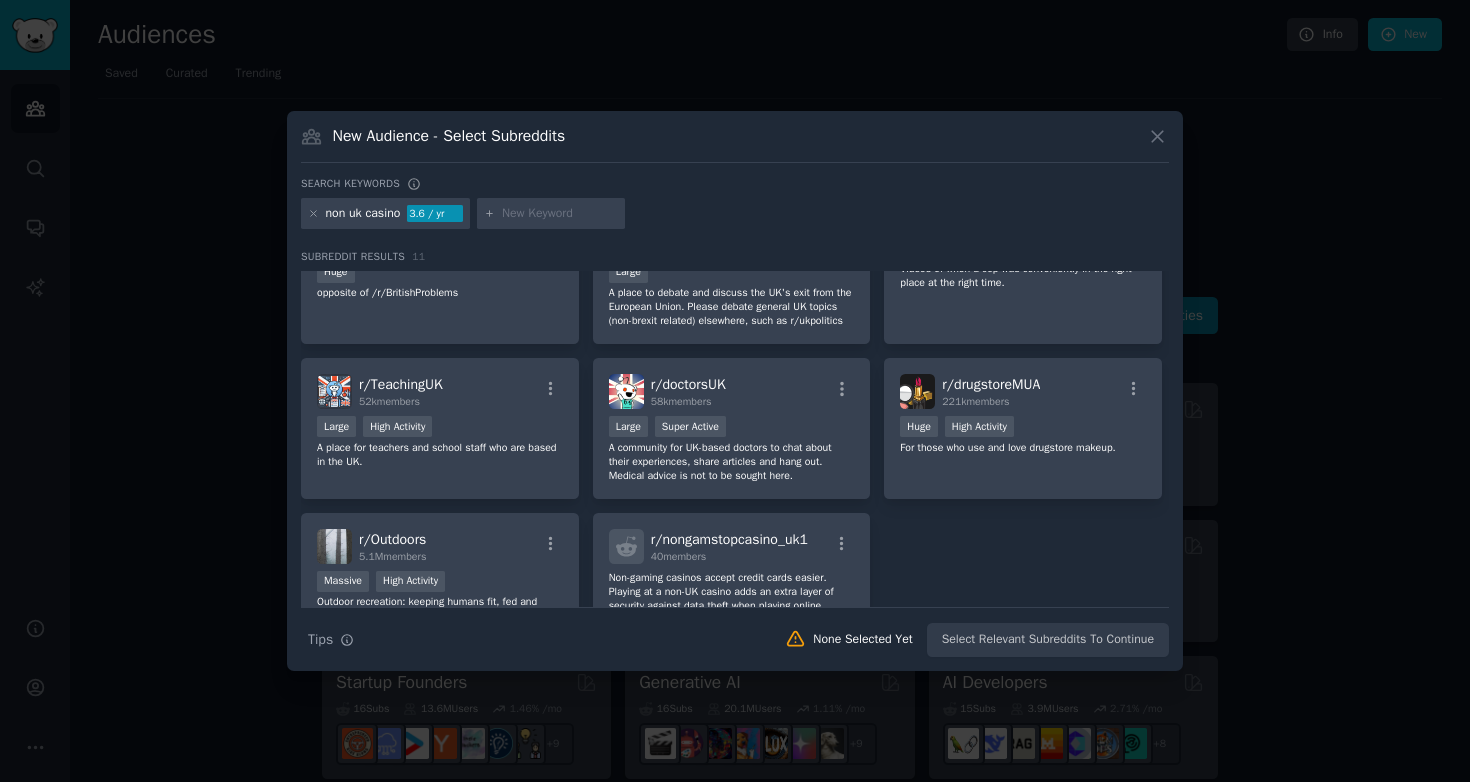 click on "New Audience - Select Subreddits Search keywords non uk casino 3.6 / yr Subreddit Results 11 r/ TVLicenceNonPayersUK 58  members We are the Official TVLNP Subreddit from Facebook. Here you can be more comfortable sharing and receiving information as EVERYONE unless edited otherwise remains anonymous. We are here to help you and others steer clear of the licence and how to deal with TVL, BBC, Captia and their awful Goons. We are in SOFT Launch so currently, all Facebook Rules Apply here. r/ CasualUK 2.7M  members Massive Super Active UK based subreddit for non-political news, commentary and discussion. r/ AskUK 2.2M  members 1,000,000+ members Massive Super Active The #1 subreddit for Brits and non-Brits to ask questions about life and culture in the United Kingdom.
We invite users to post interesting questions about the UK that create informative, good to read, insightful, helpful, or light-hearted discussions. r/ BritishSuccess 647k  members Huge opposite of /r/BritishProblems r/ brexit 56k  members Large" at bounding box center (735, 391) 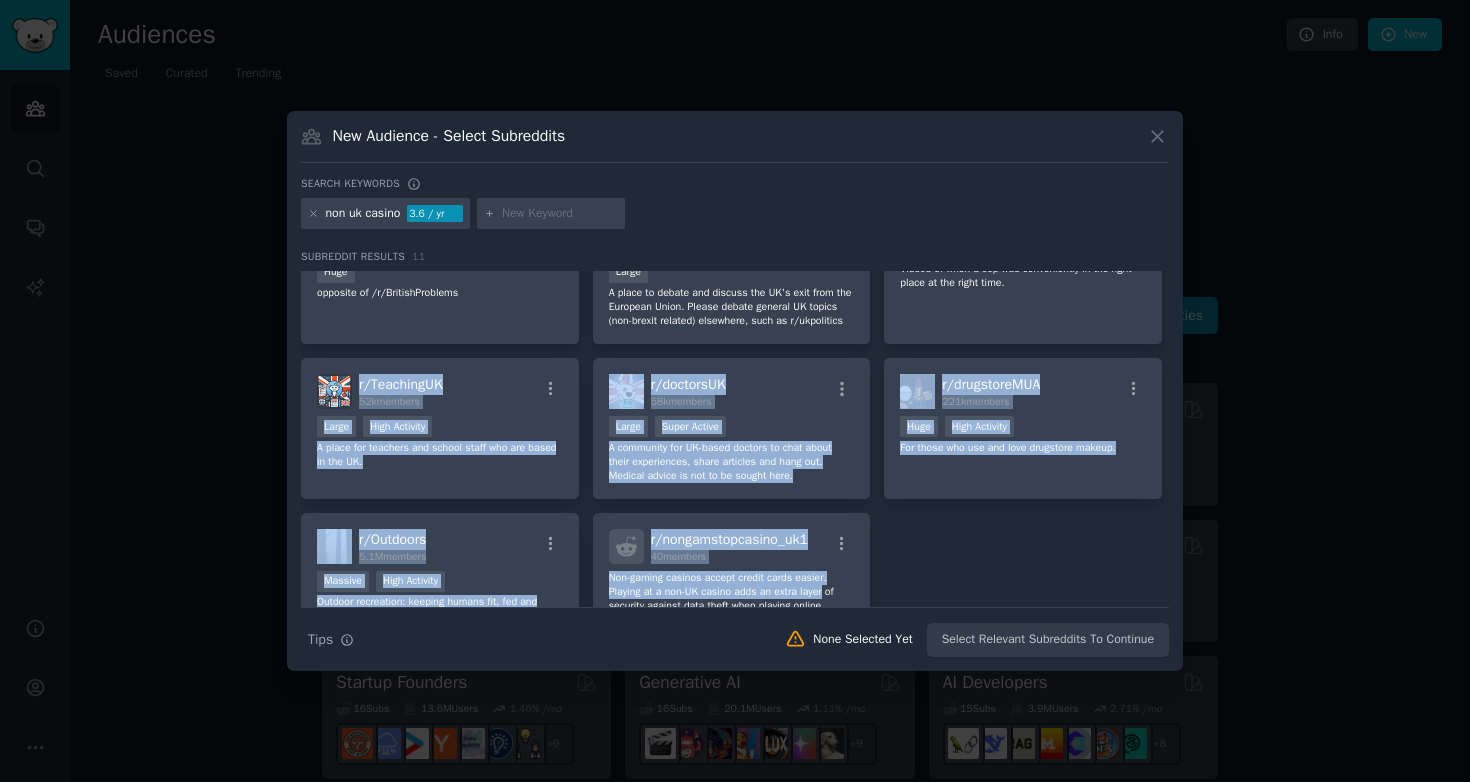drag, startPoint x: 295, startPoint y: 359, endPoint x: 922, endPoint y: 586, distance: 666.82684 